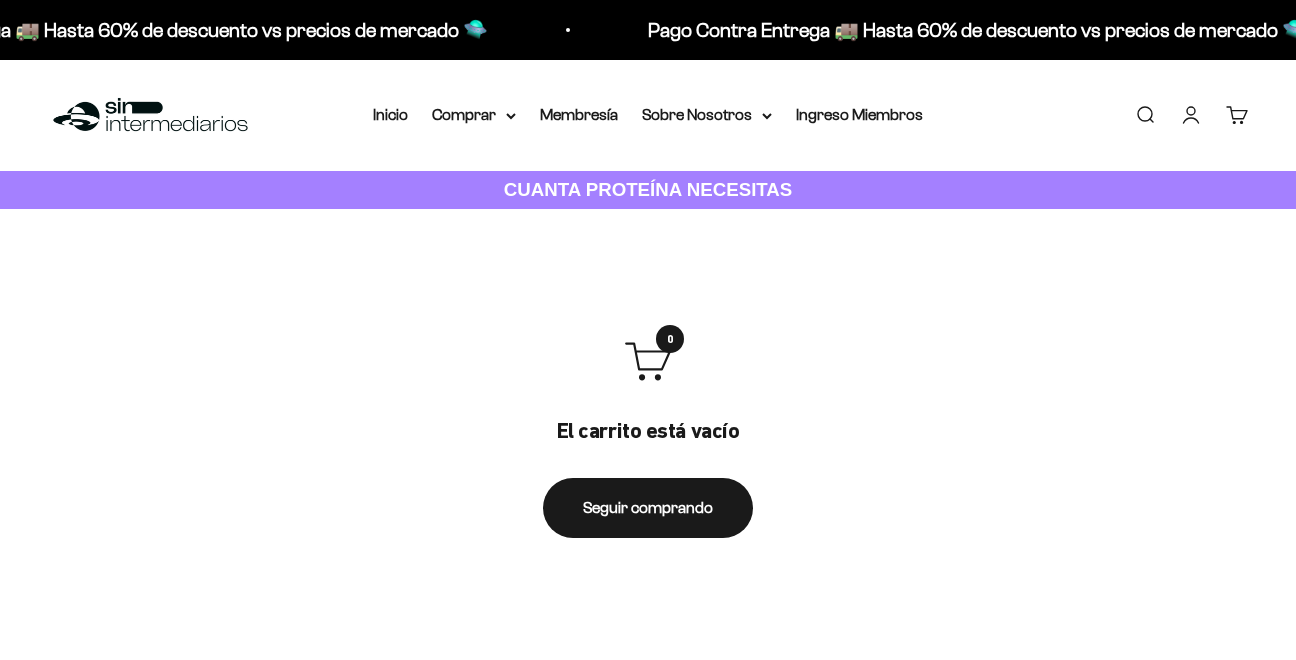 scroll, scrollTop: 0, scrollLeft: 0, axis: both 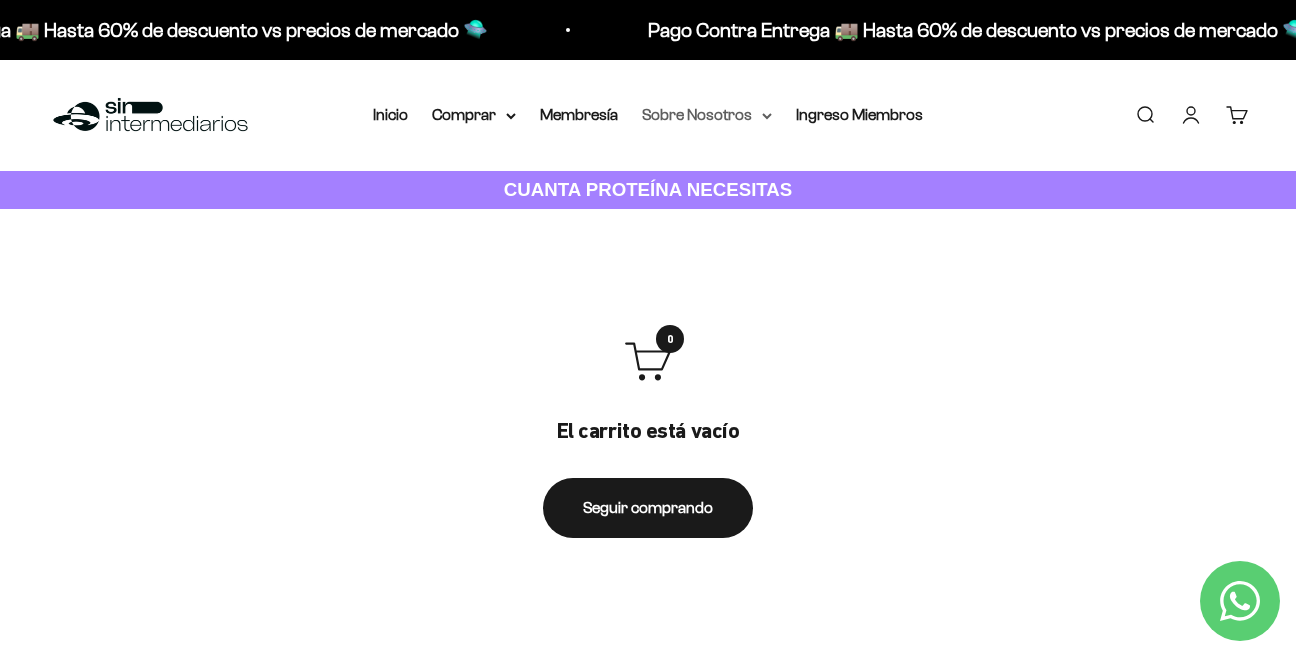 drag, startPoint x: 1195, startPoint y: 105, endPoint x: 730, endPoint y: 124, distance: 465.388 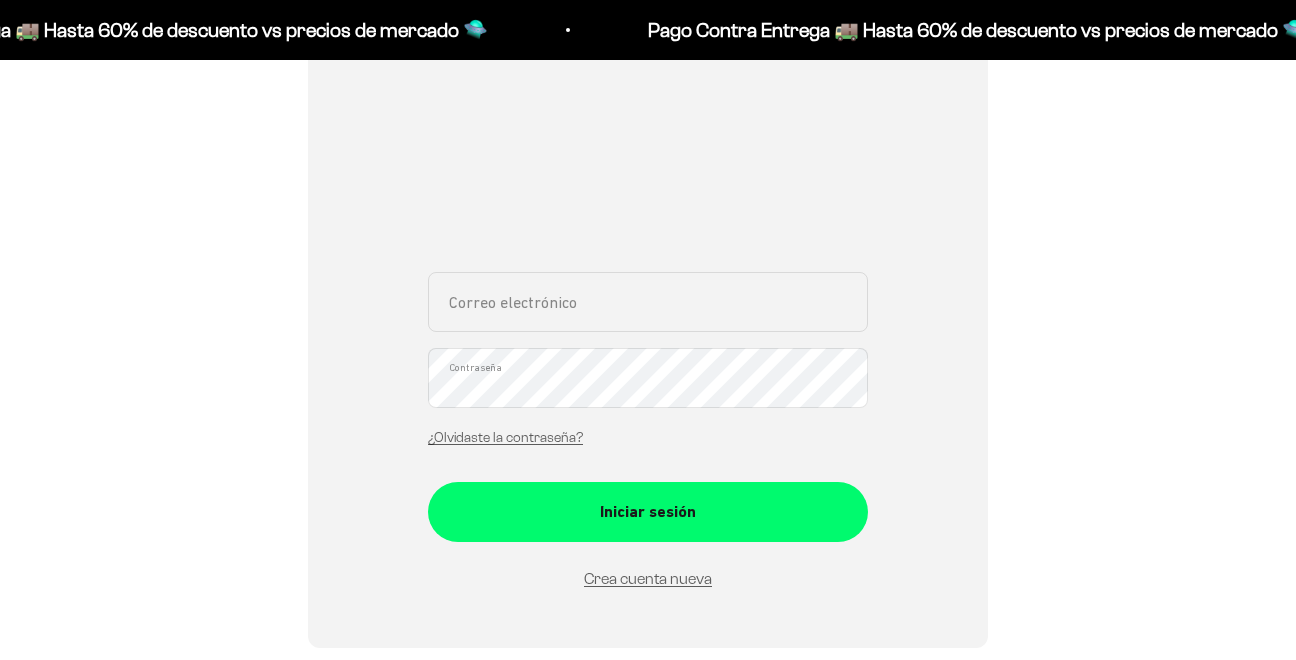 scroll, scrollTop: 300, scrollLeft: 0, axis: vertical 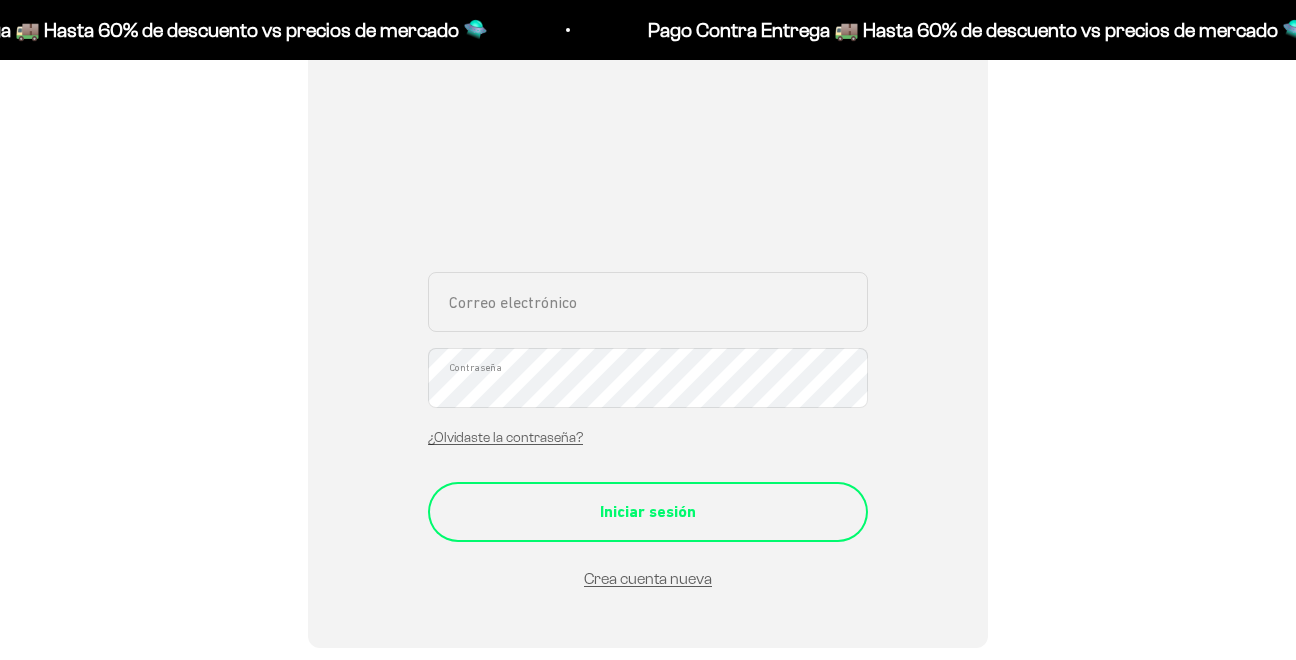 type on "[EMAIL_ADDRESS][DOMAIN_NAME]" 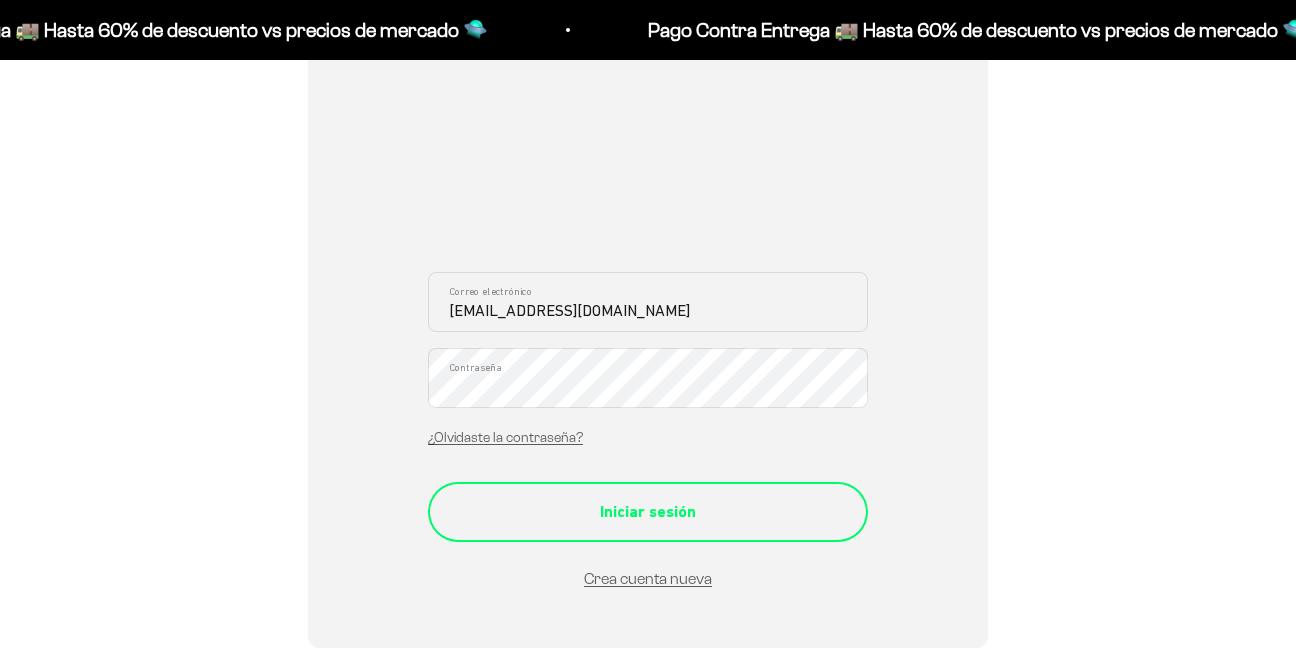 click on "Iniciar sesión" at bounding box center [648, 512] 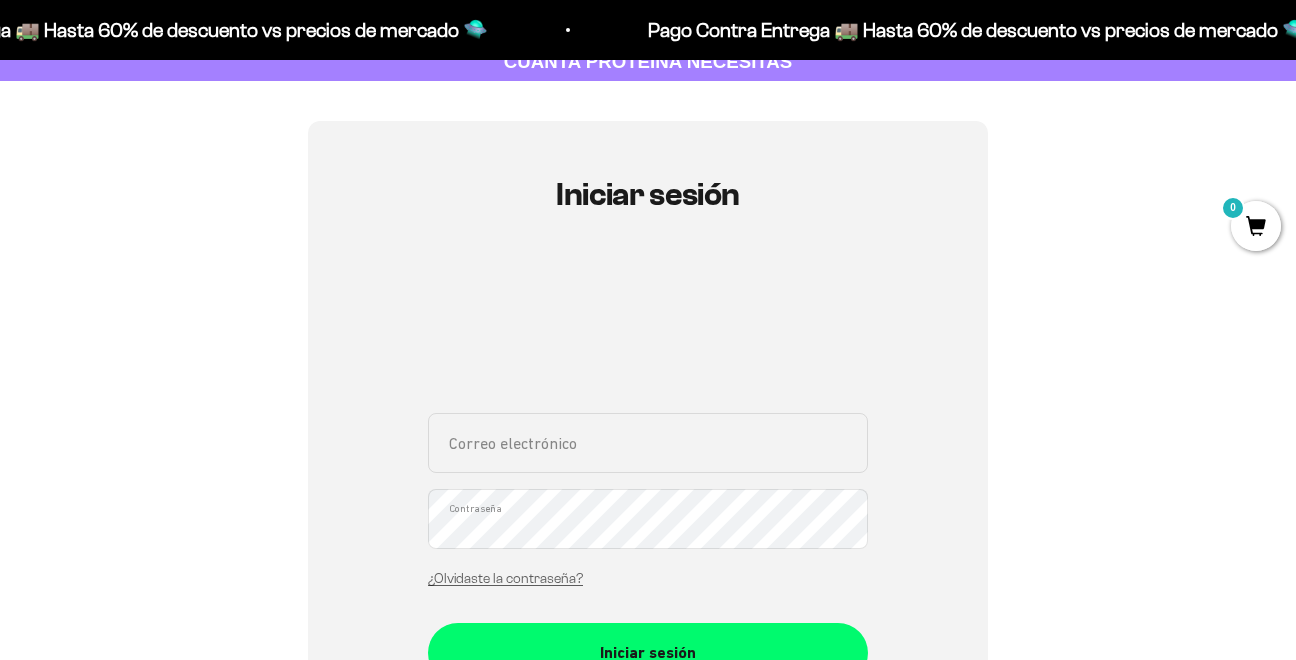 scroll, scrollTop: 200, scrollLeft: 0, axis: vertical 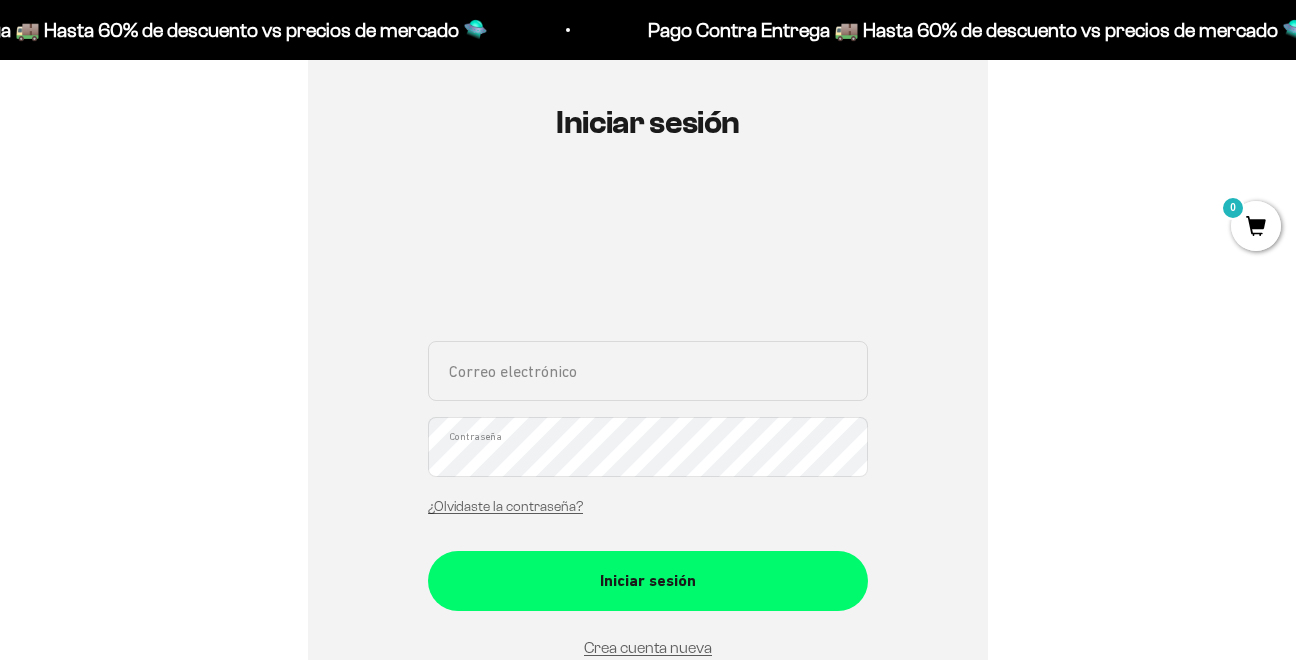 type on "[EMAIL_ADDRESS][DOMAIN_NAME]" 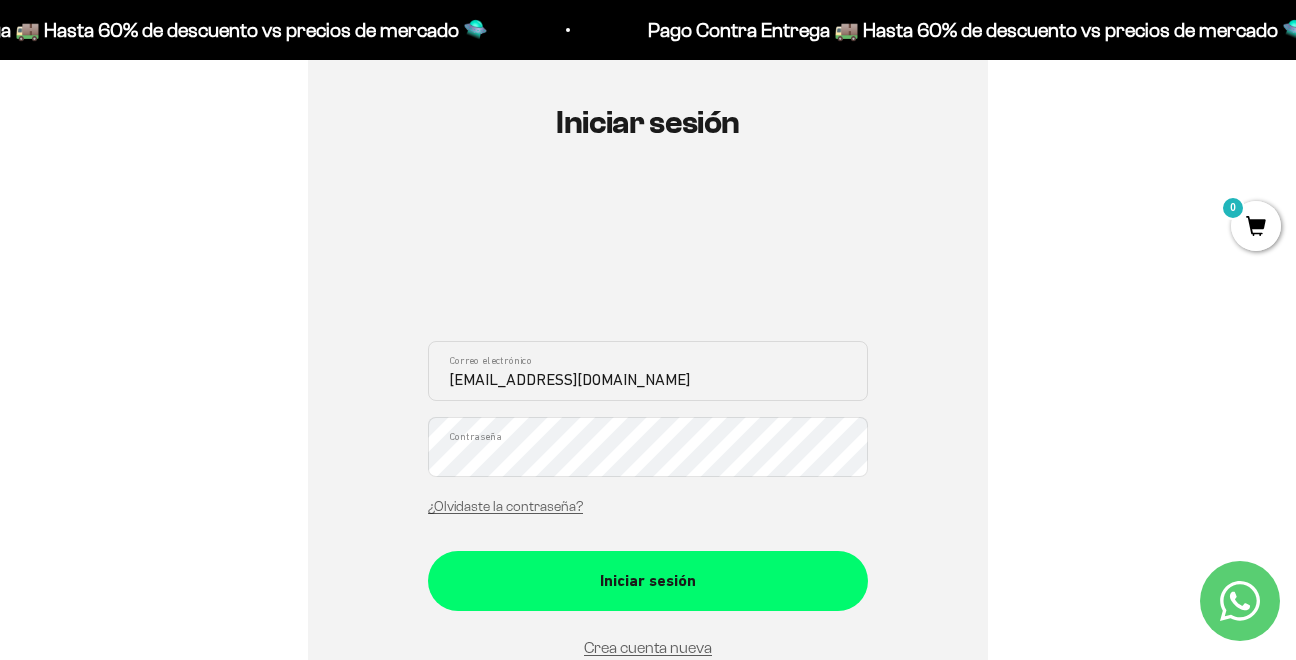 click on "Iniciar sesión
dieozil@gmail.com Correo electrónico Contraseña
¿Olvidaste la contraseña?
Iniciar sesión
Crea cuenta nueva
¿Necesitas ayuda para acceder a tu membresía? Clic acá
Recuperar contraseña Correo electrónico
Recuperar
Volver a inicio de sesión" at bounding box center (648, 428) 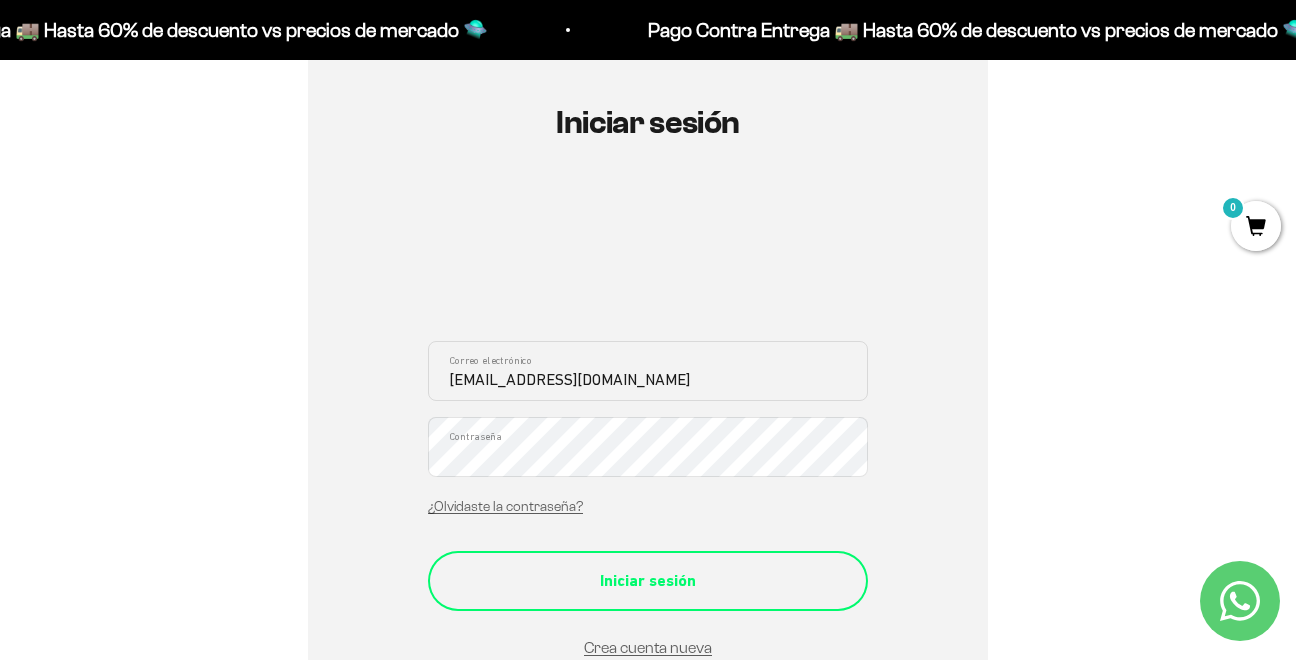 click on "Iniciar sesión" at bounding box center (648, 581) 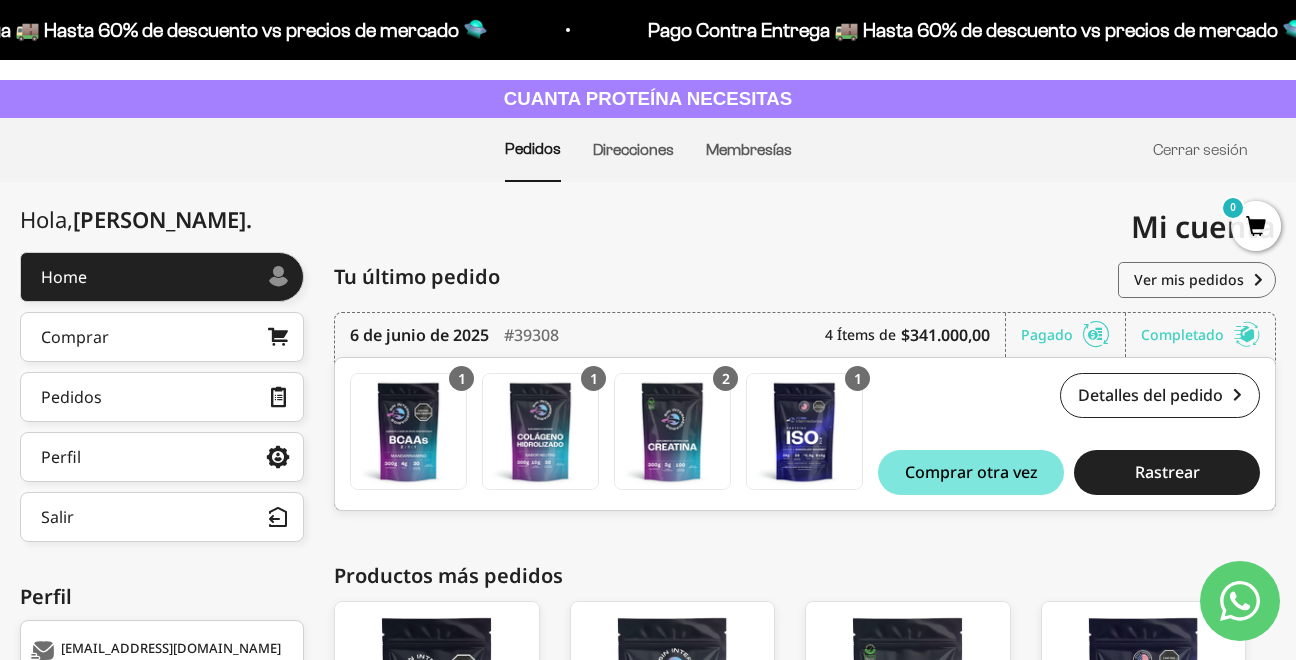 scroll, scrollTop: 0, scrollLeft: 0, axis: both 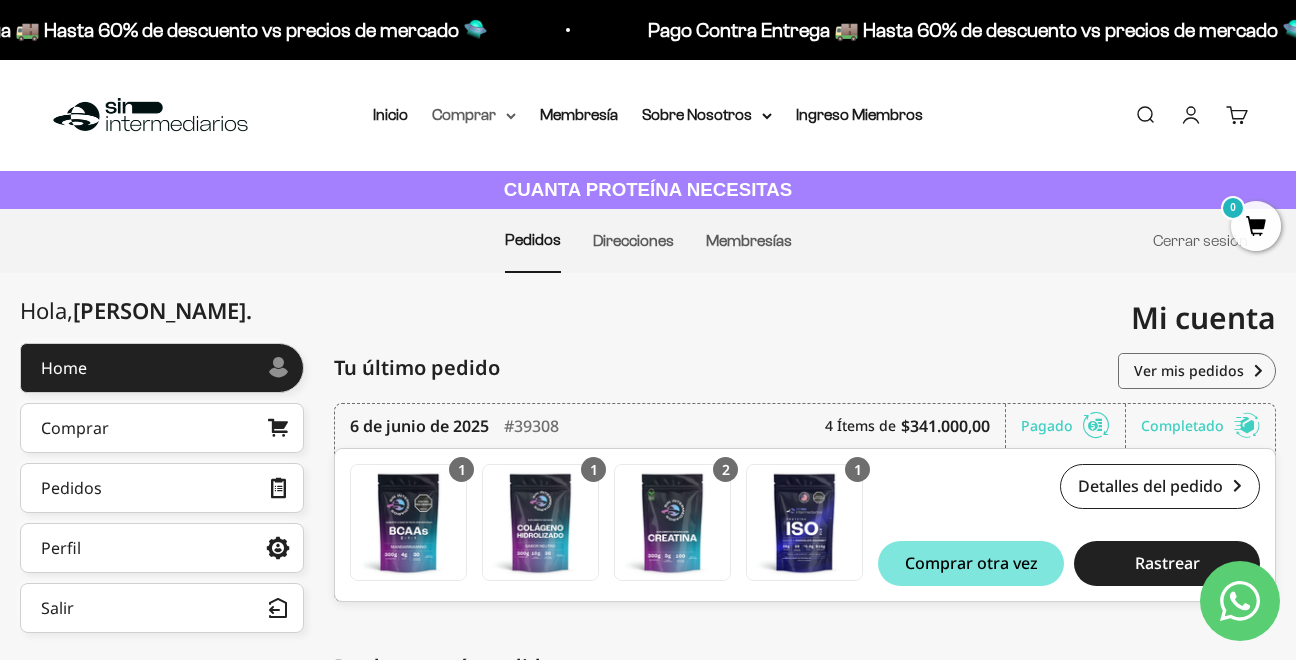 click on "Comprar" at bounding box center [474, 115] 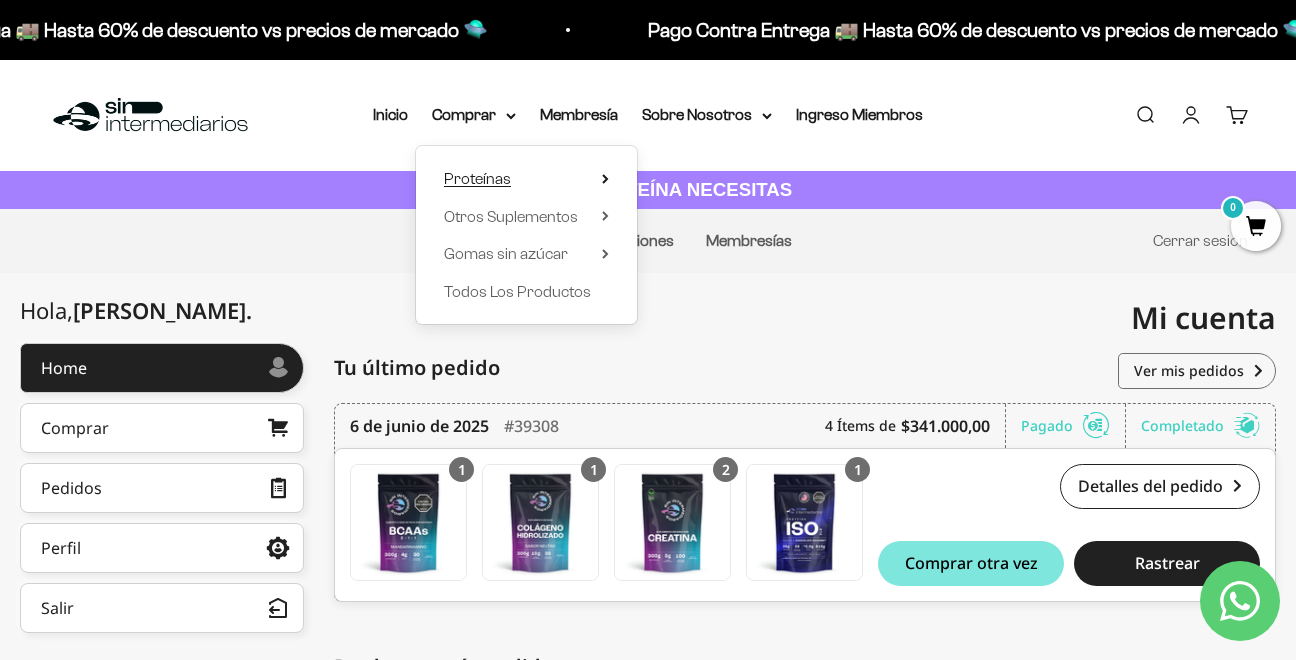 click on "Proteínas" at bounding box center [526, 179] 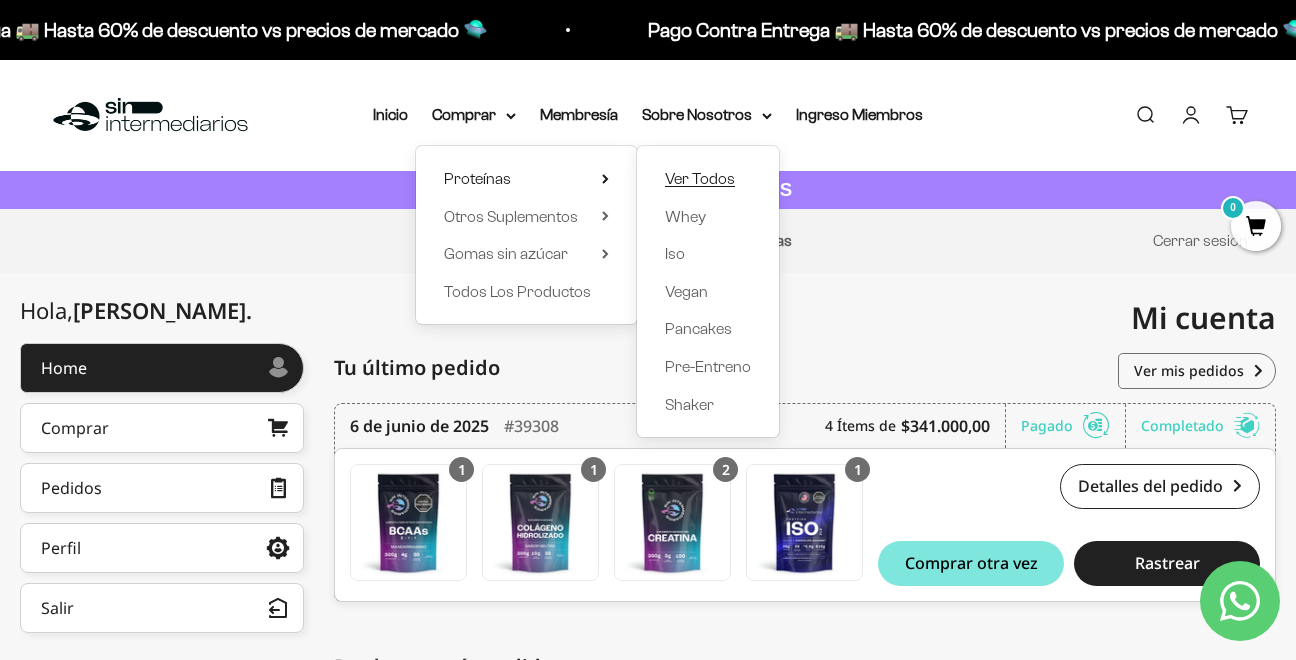 click on "Ver Todos" at bounding box center (700, 178) 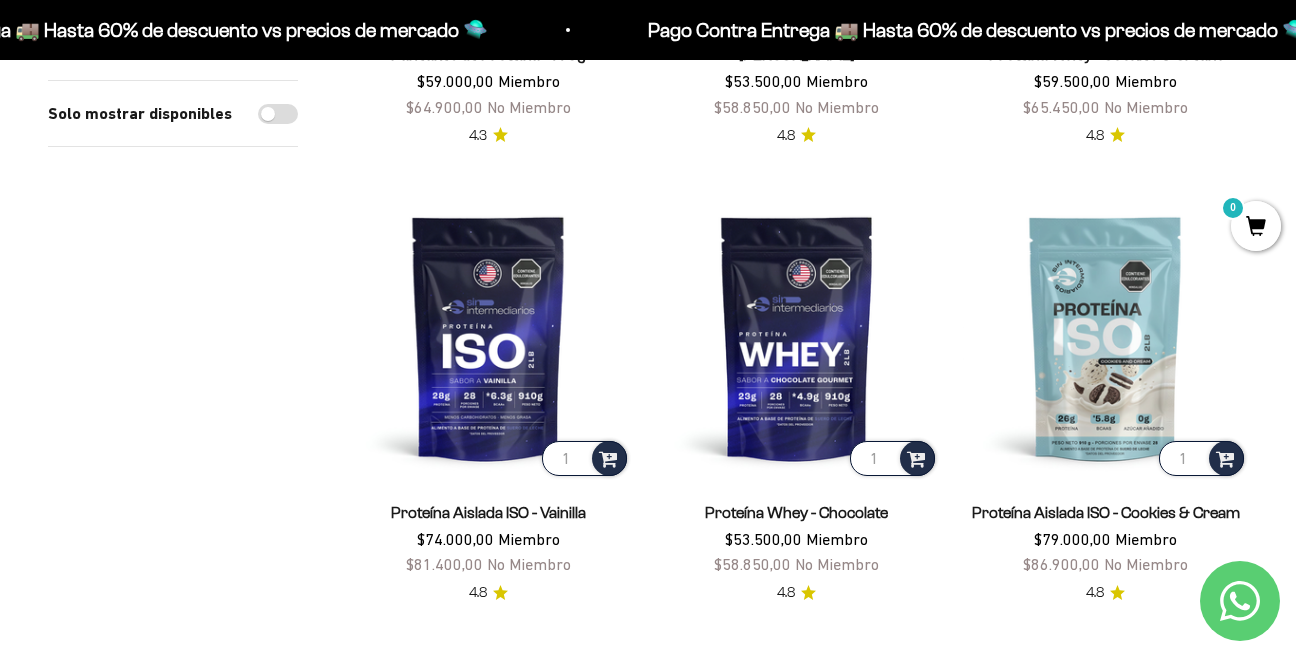 scroll, scrollTop: 600, scrollLeft: 0, axis: vertical 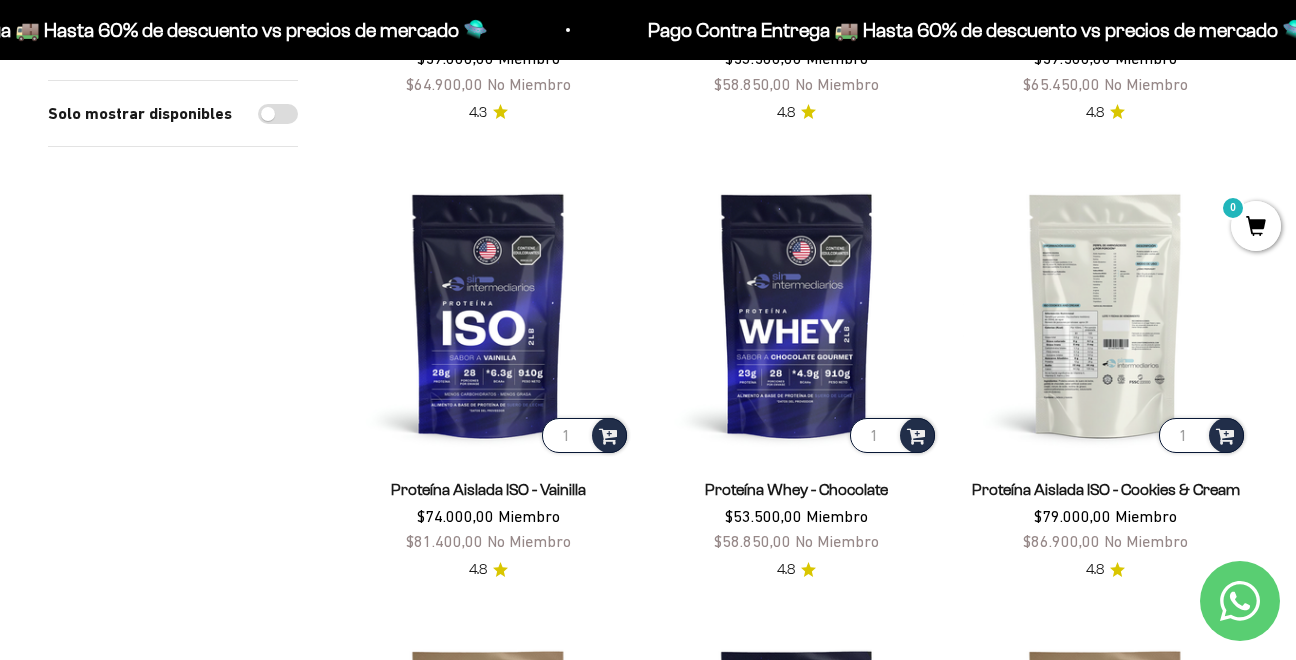 click at bounding box center [1105, 314] 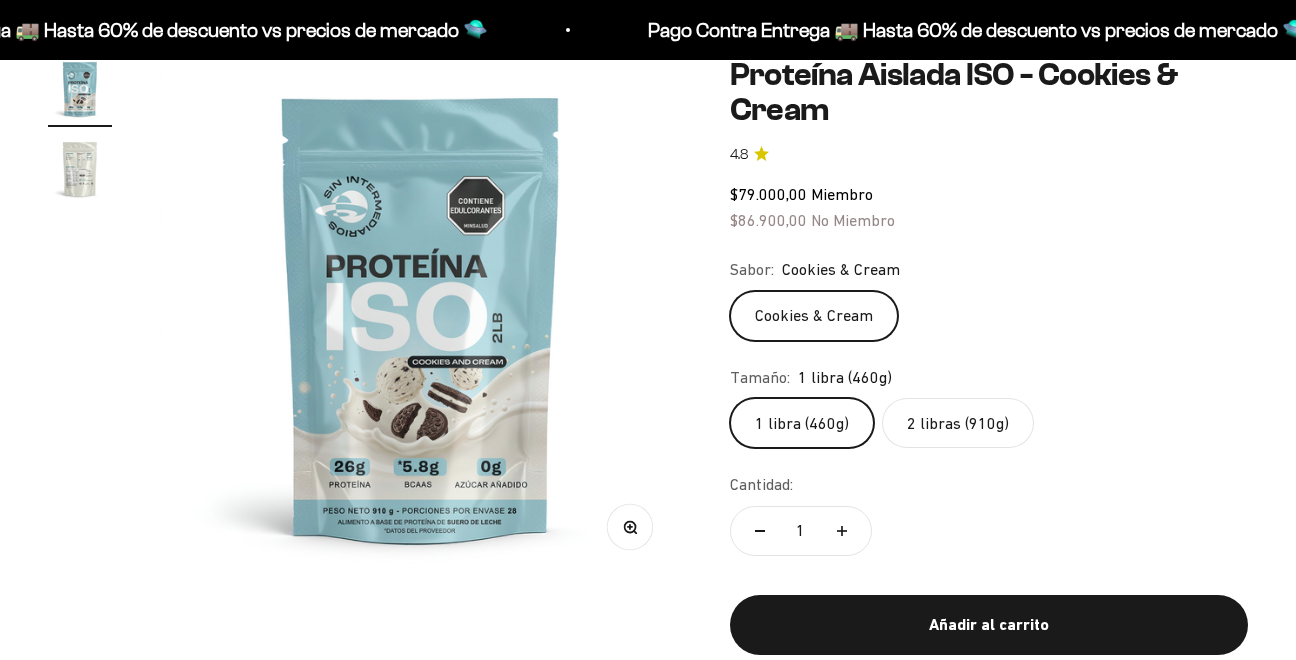 scroll, scrollTop: 300, scrollLeft: 0, axis: vertical 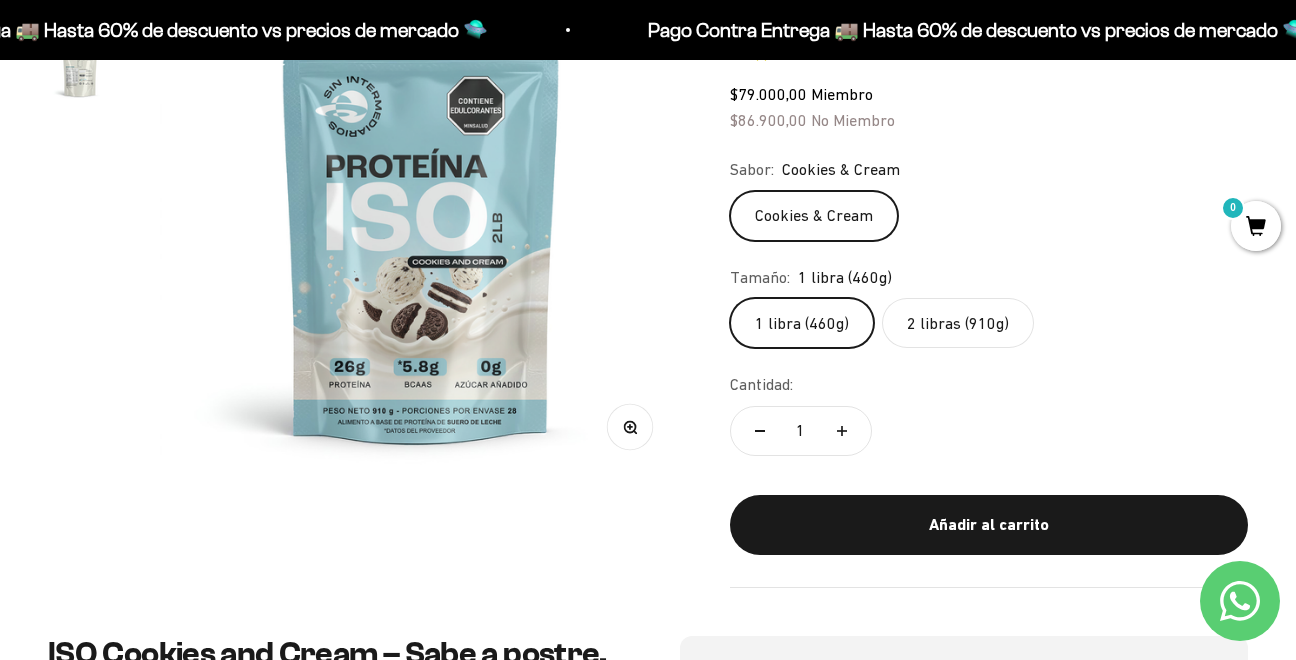 click on "2 libras (910g)" 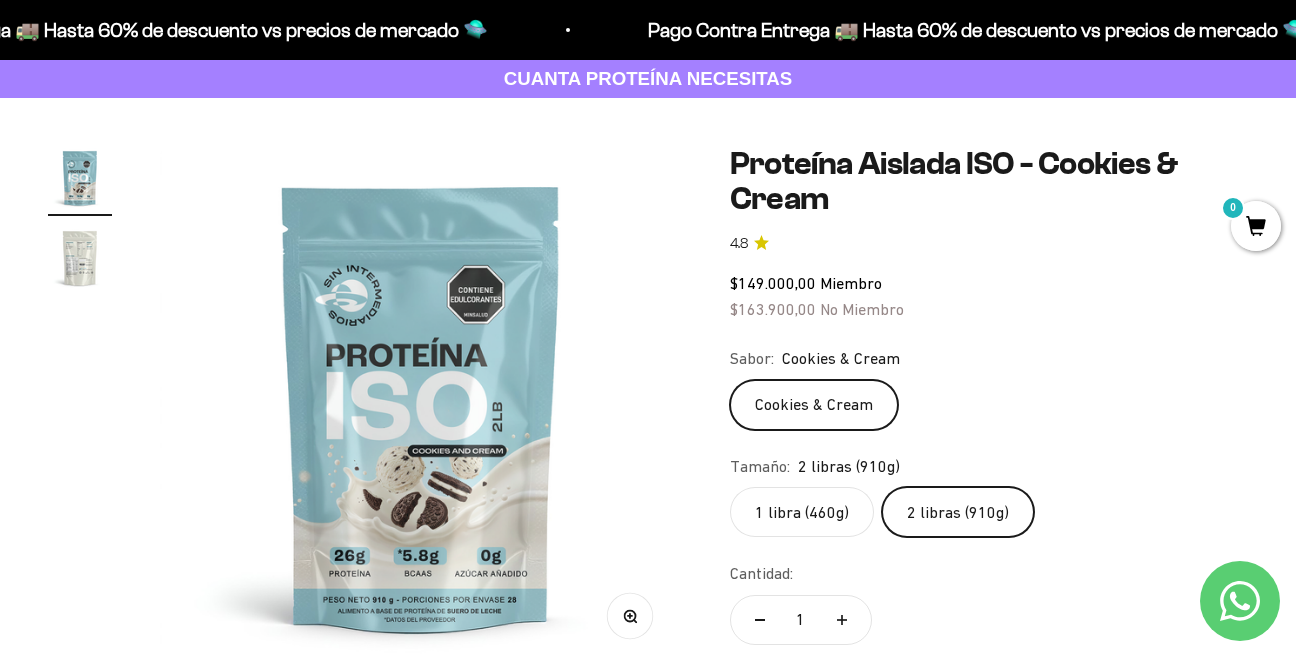 scroll, scrollTop: 100, scrollLeft: 0, axis: vertical 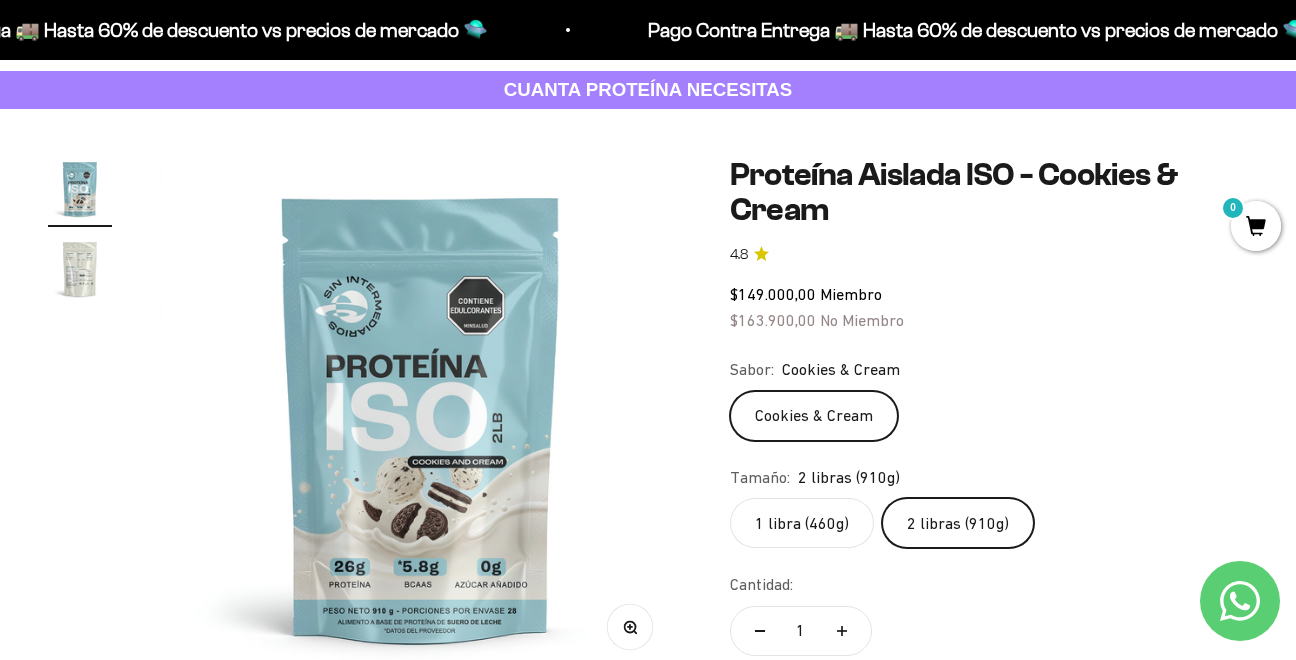 click on "0" at bounding box center (1256, 226) 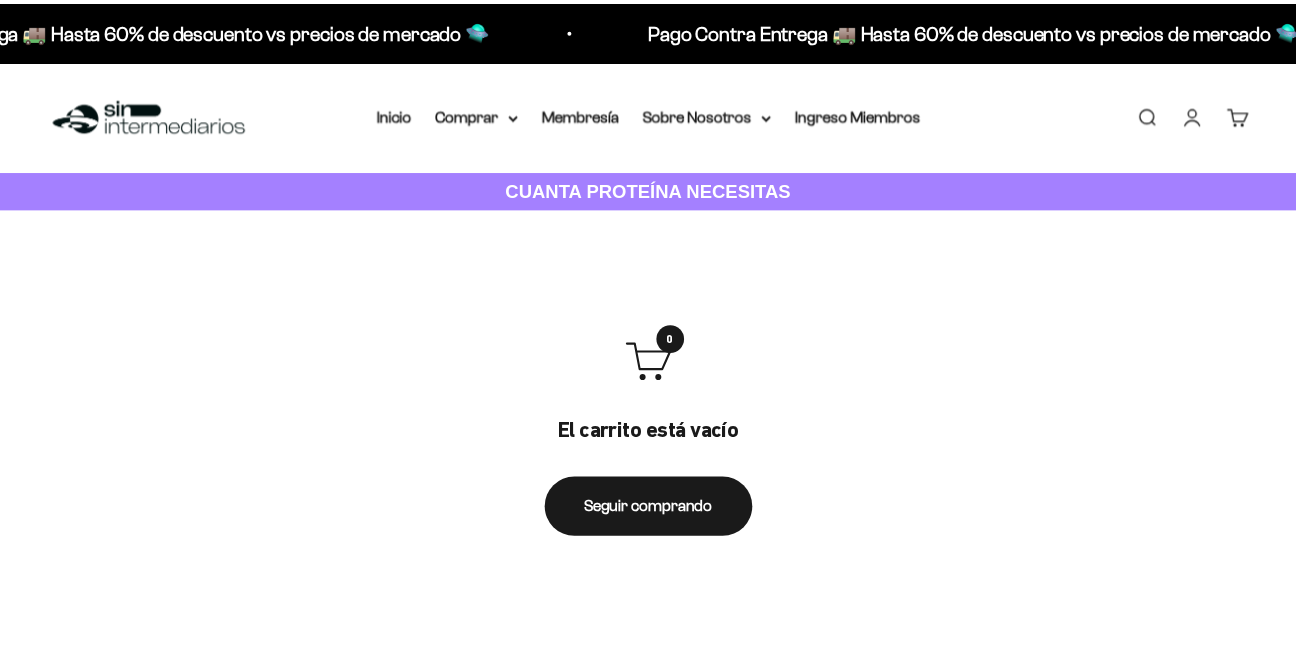 scroll, scrollTop: 0, scrollLeft: 0, axis: both 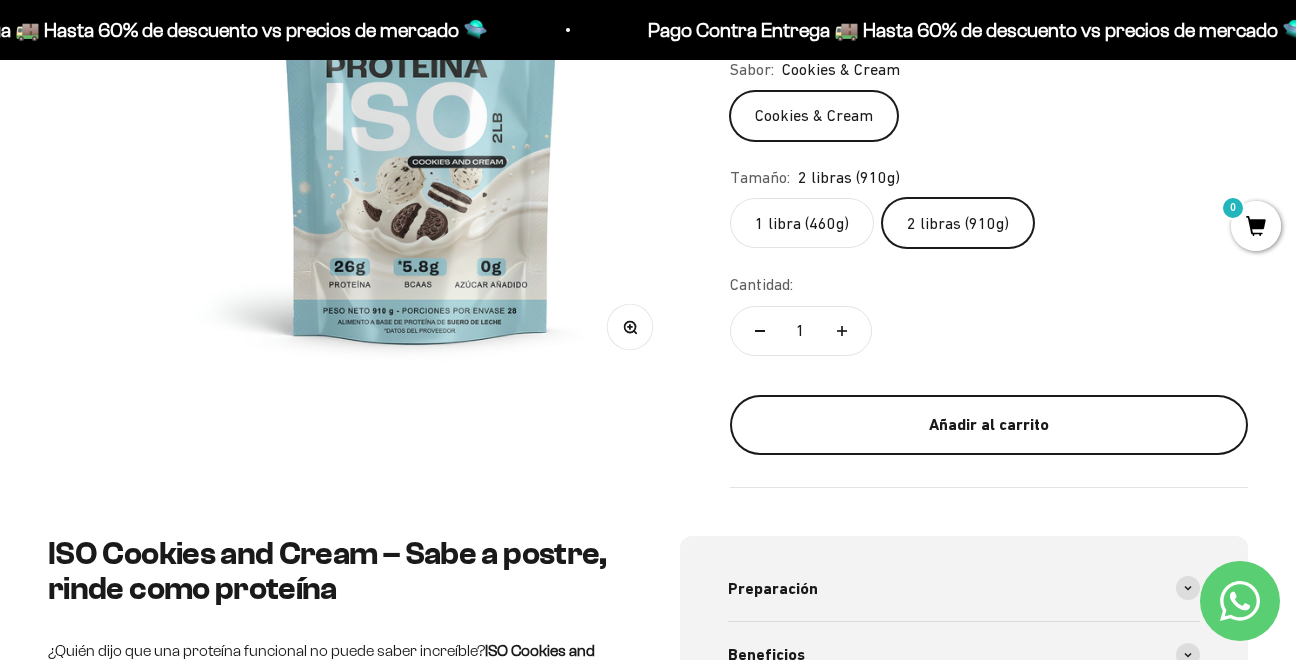 click on "Añadir al carrito" at bounding box center [989, 425] 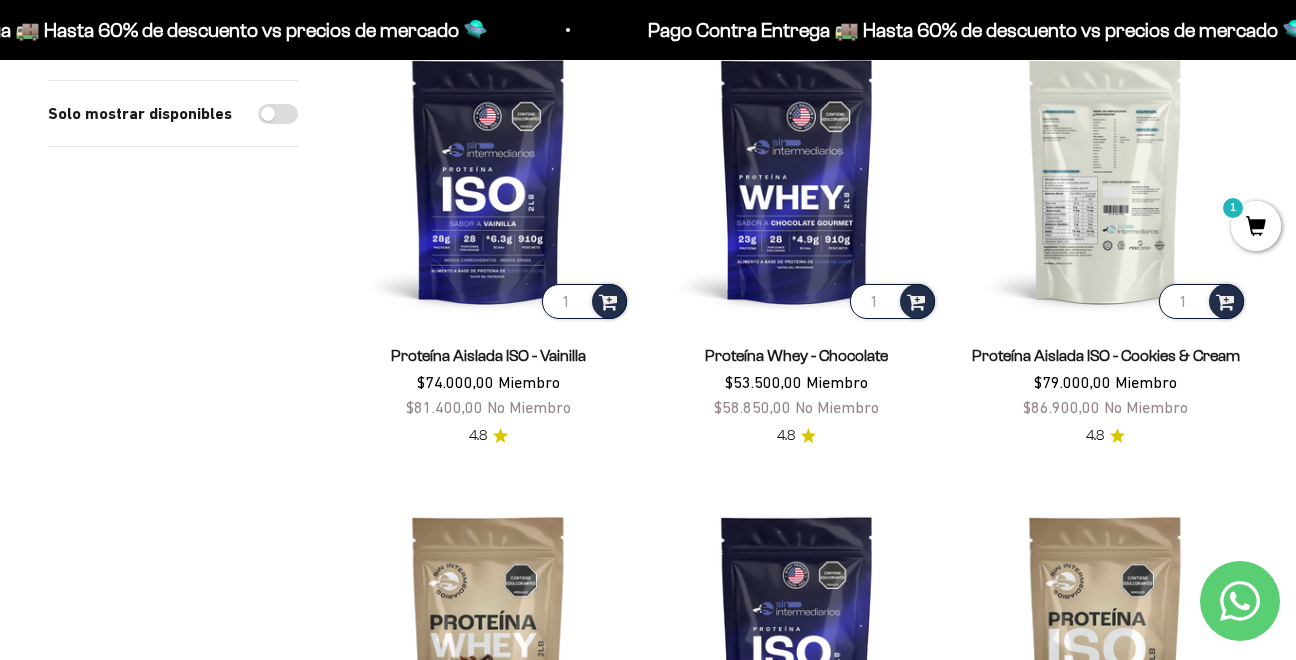 scroll, scrollTop: 699, scrollLeft: 0, axis: vertical 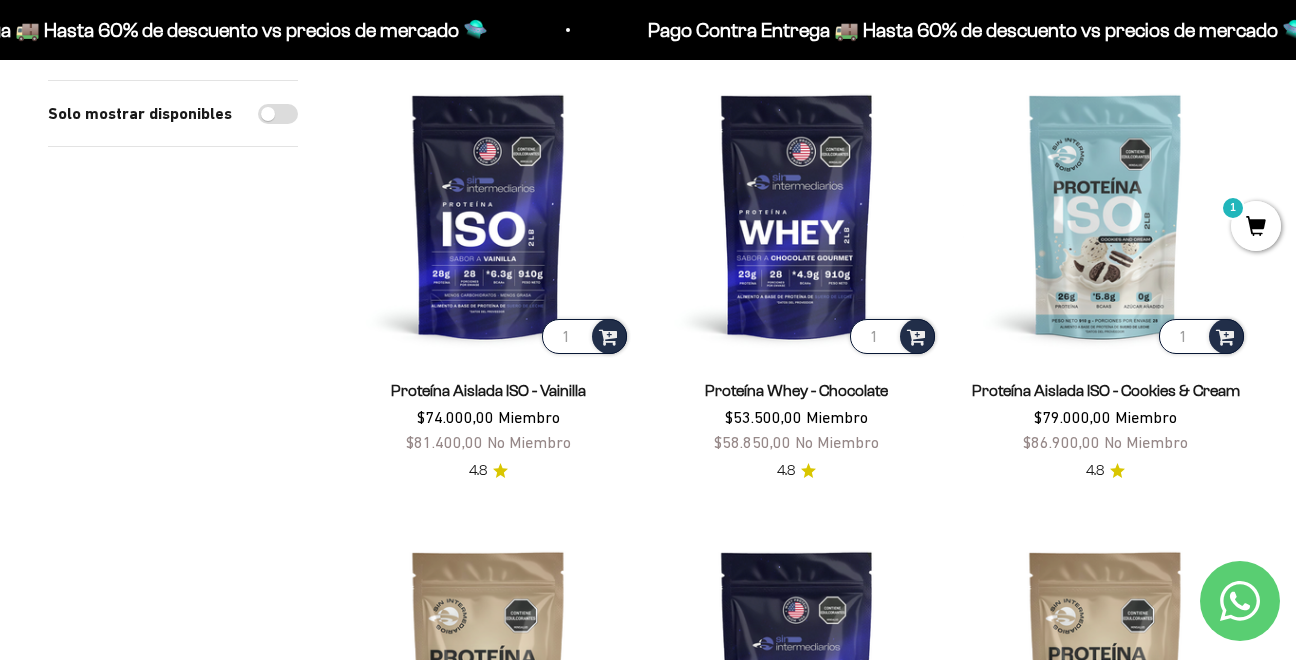 click on "Proteína Aislada ISO - Cookies & Cream" at bounding box center [1106, 390] 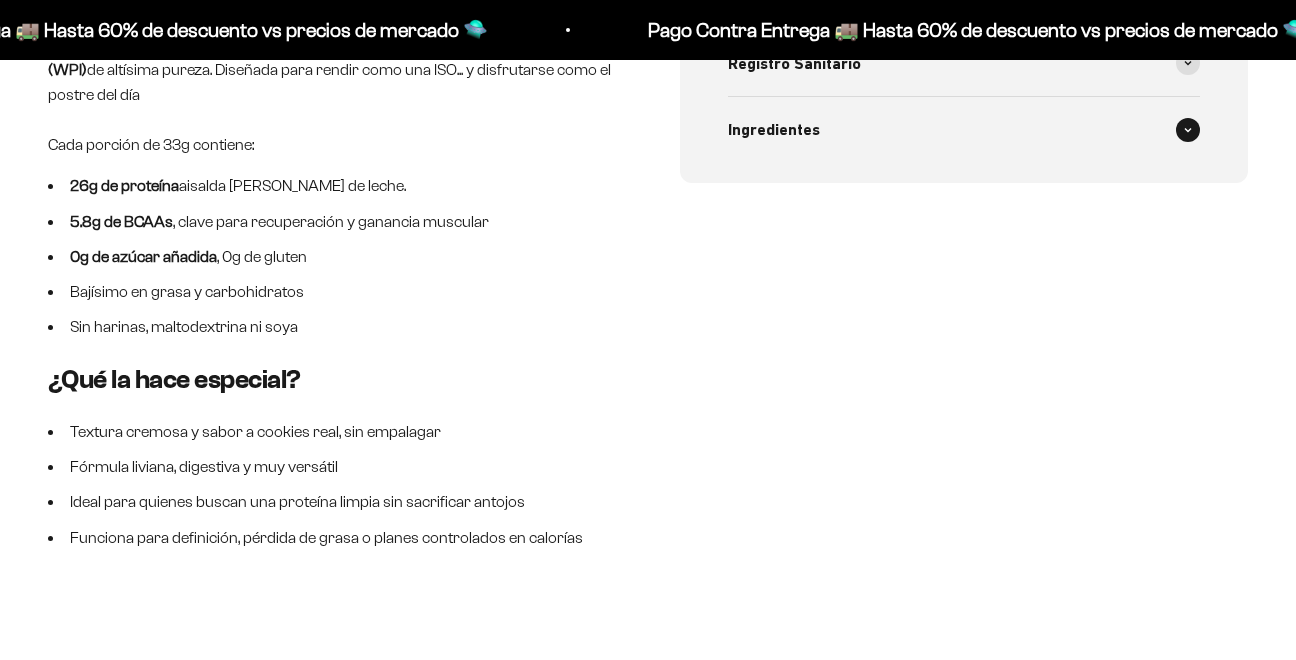 scroll, scrollTop: 900, scrollLeft: 0, axis: vertical 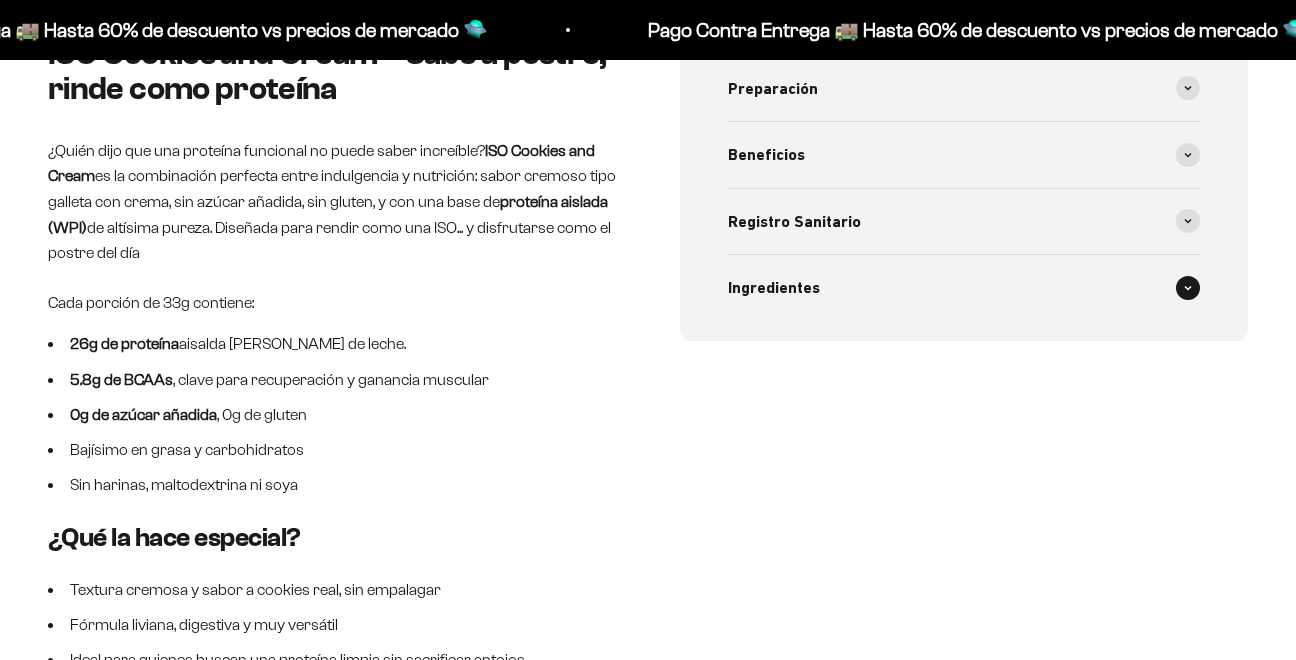 click on "Ingredientes" at bounding box center (964, 288) 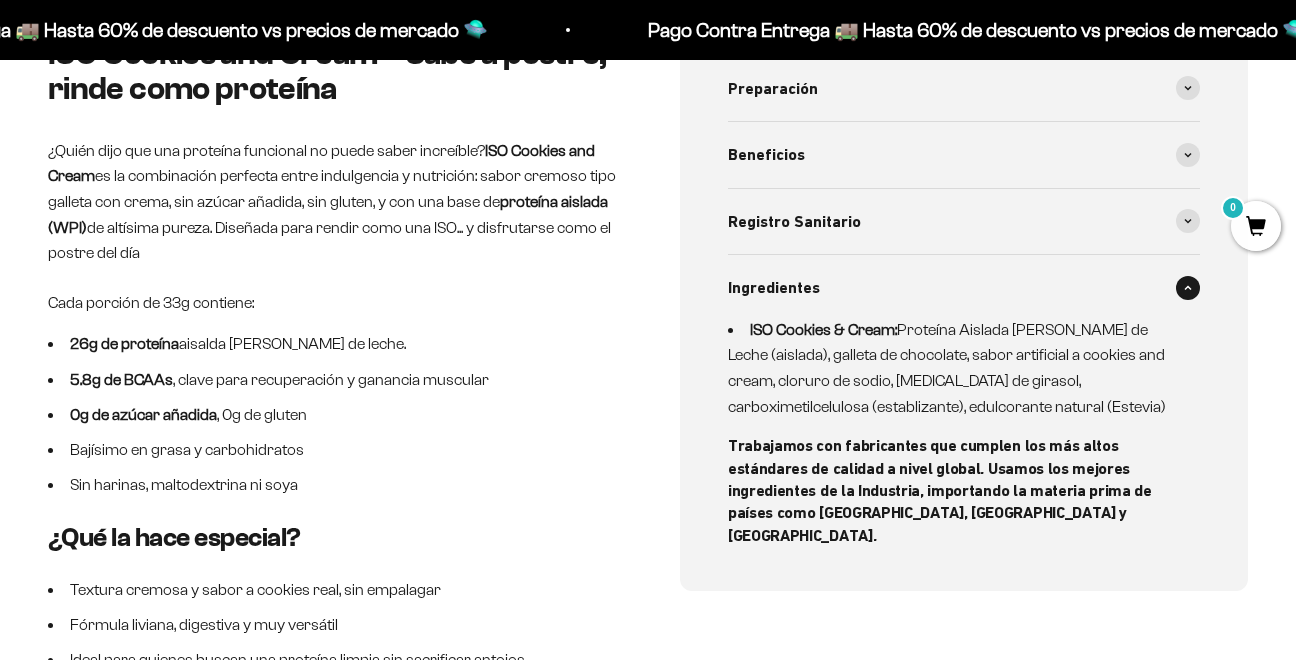 scroll, scrollTop: 0, scrollLeft: 0, axis: both 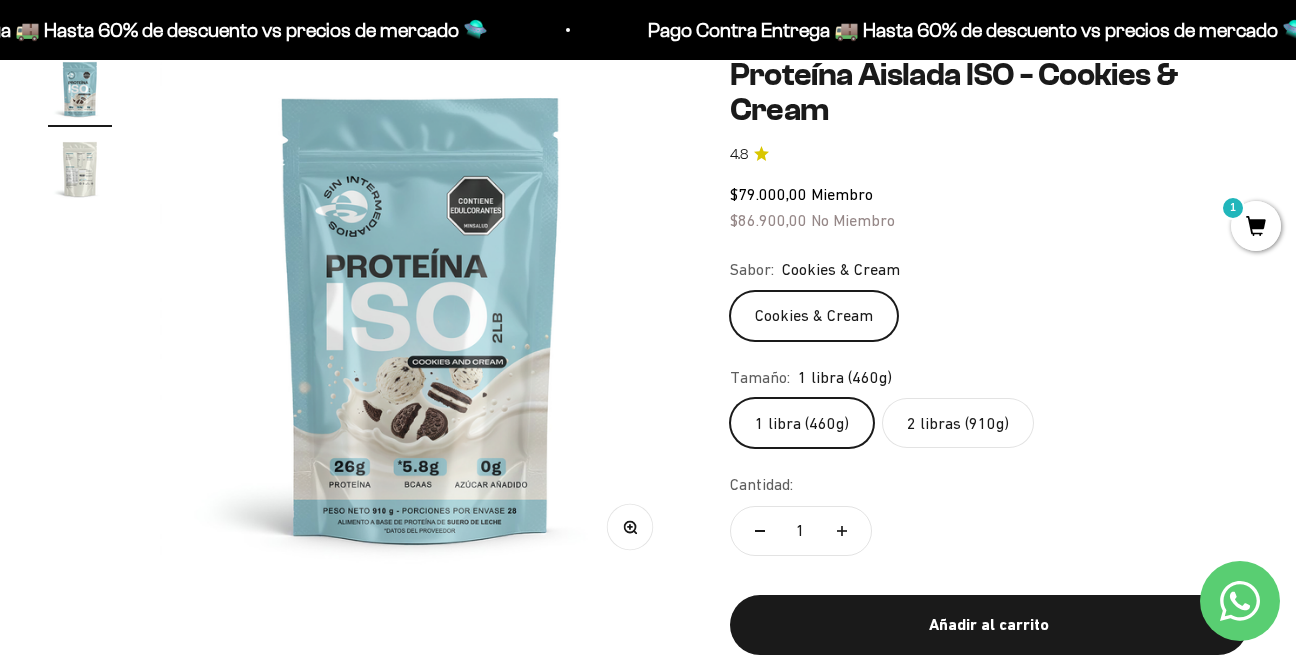 click at bounding box center [80, 169] 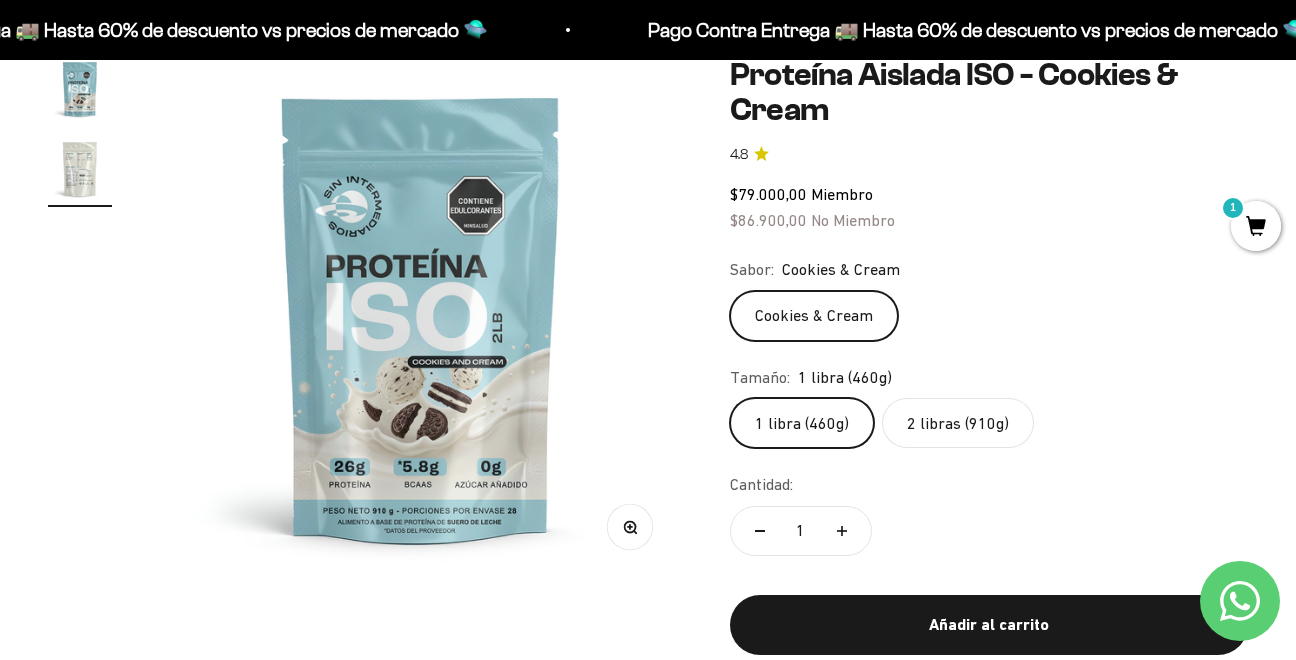 scroll, scrollTop: 0, scrollLeft: 533, axis: horizontal 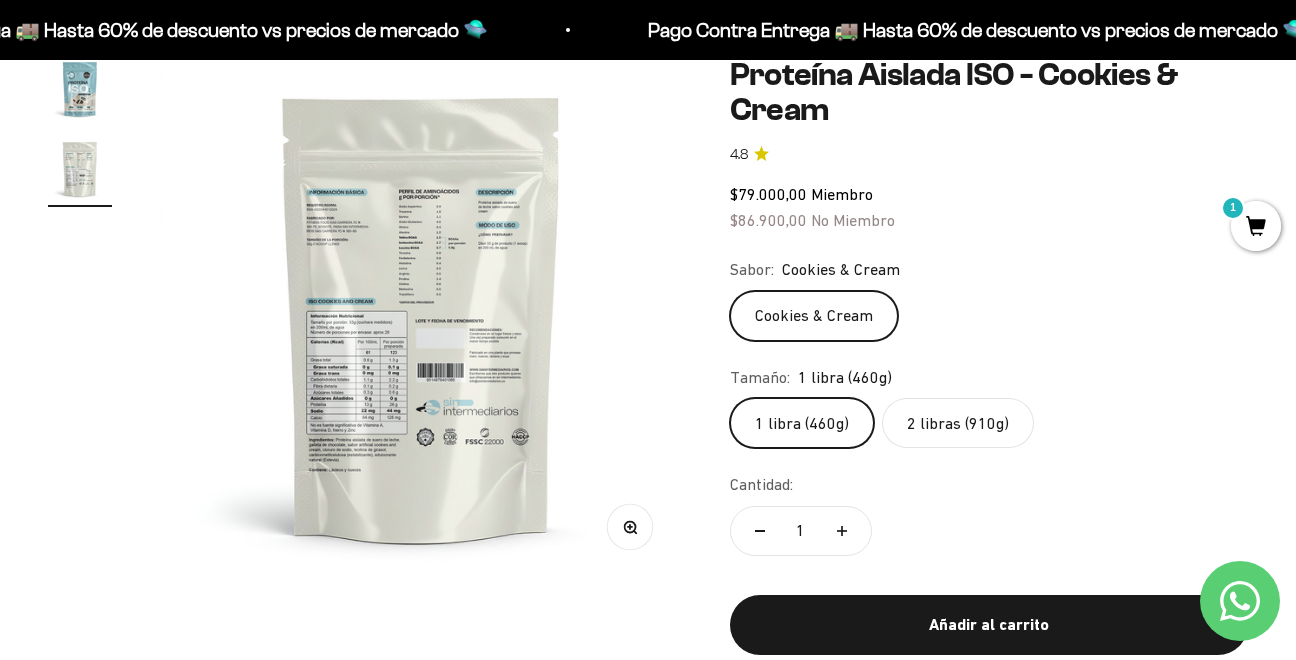 click at bounding box center (422, 318) 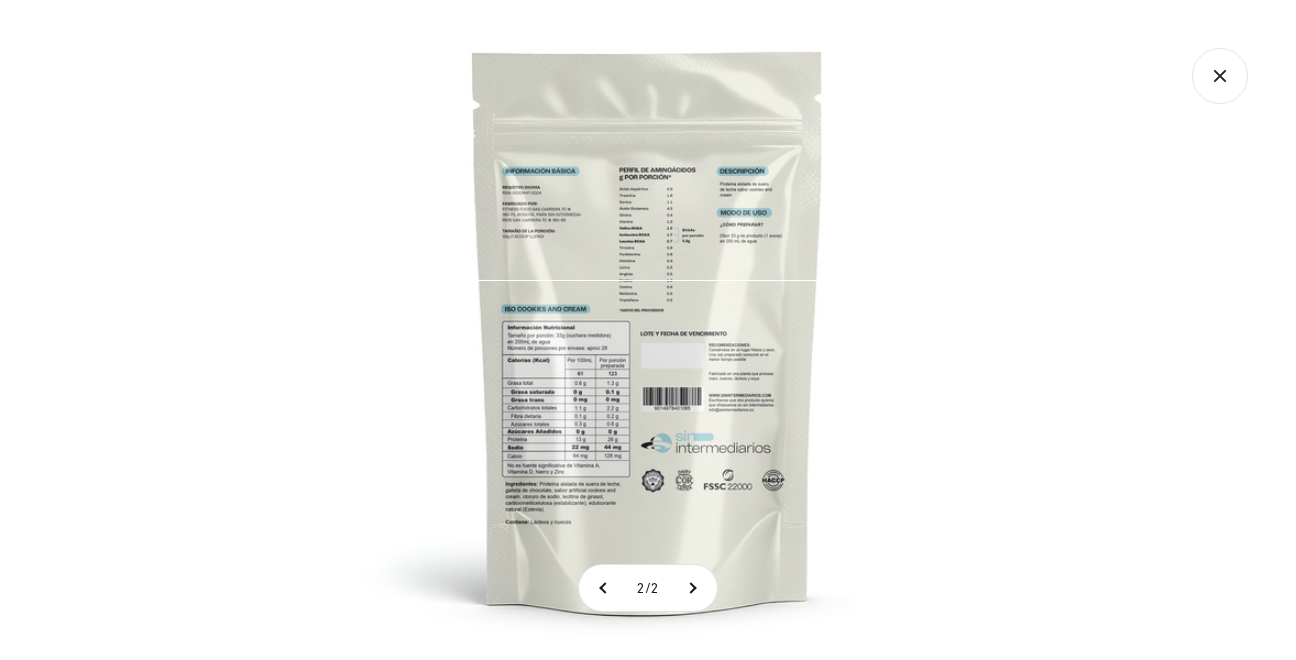 click at bounding box center (648, 330) 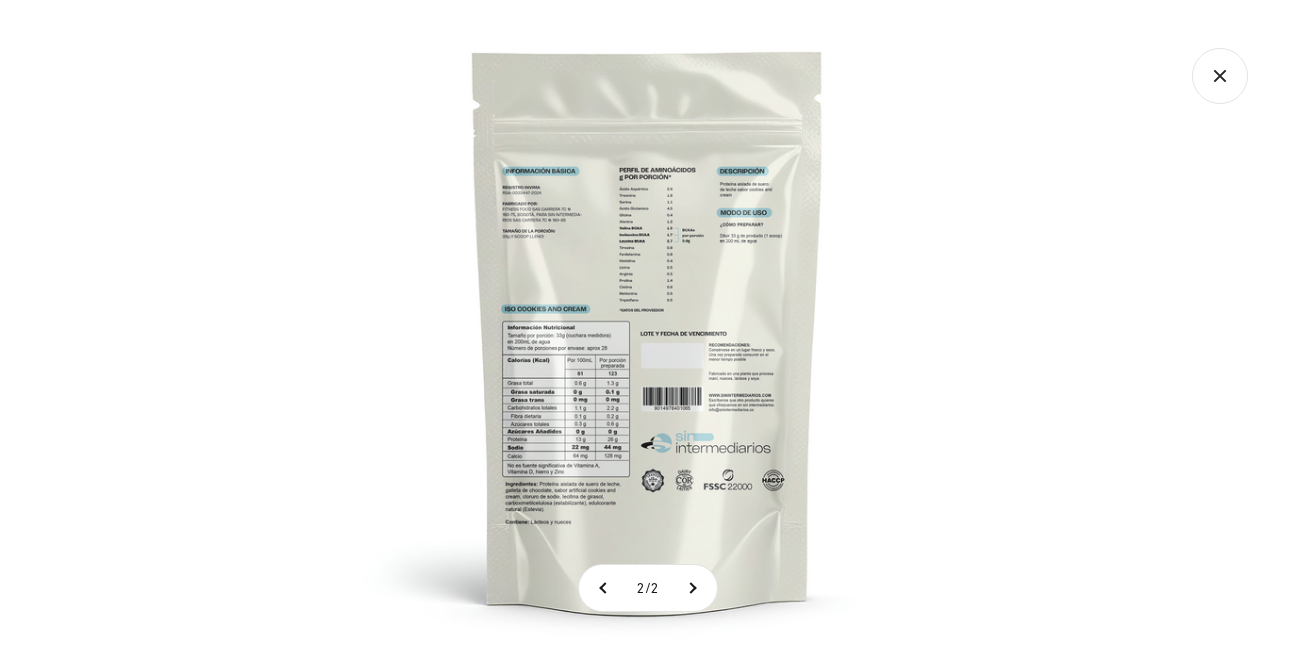 click at bounding box center [648, 330] 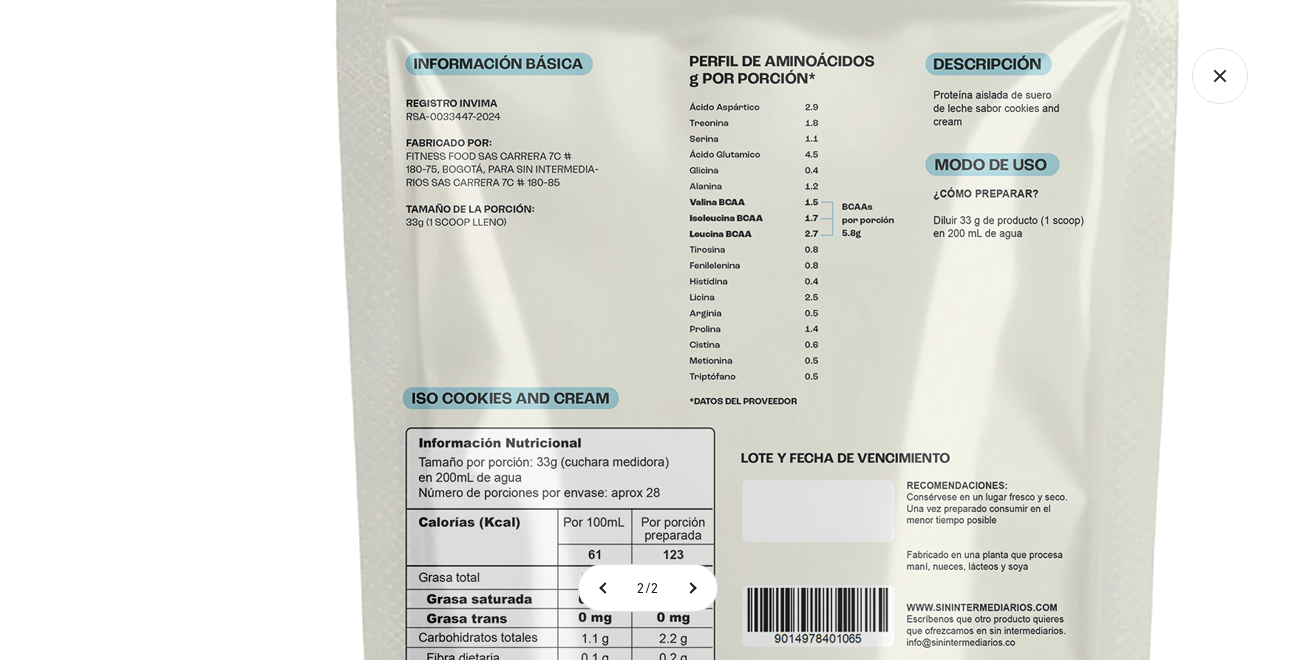 click at bounding box center (759, 449) 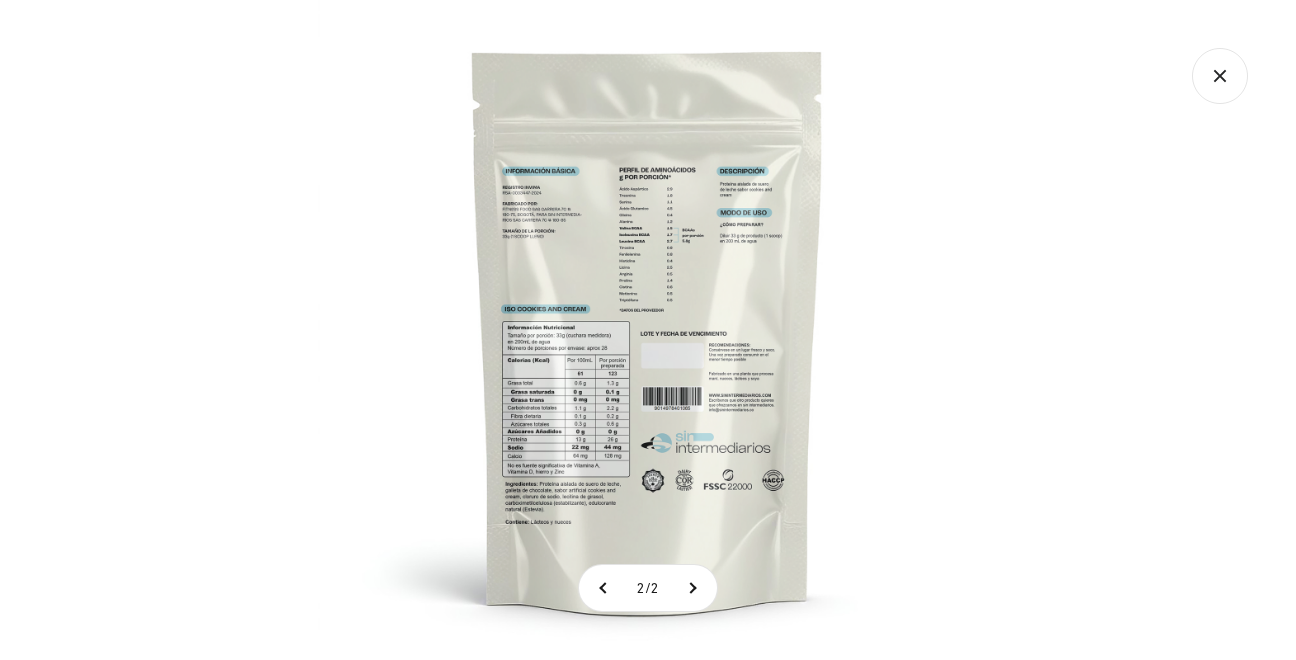 click 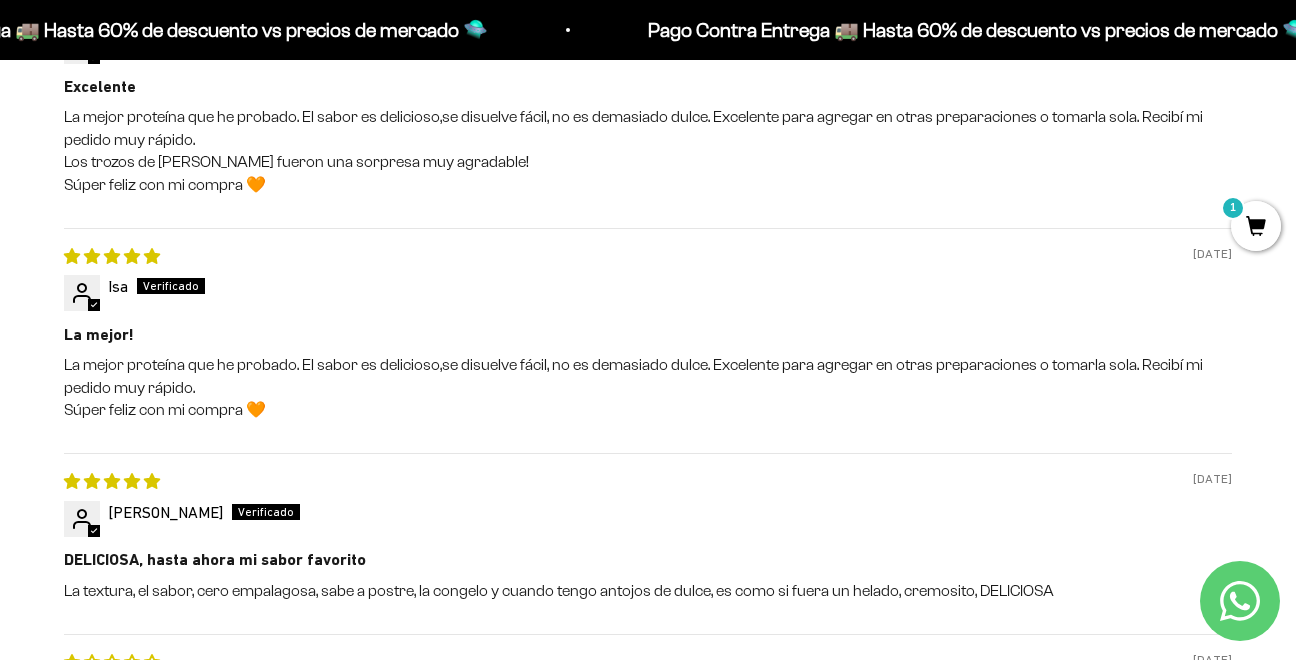 scroll, scrollTop: 2200, scrollLeft: 0, axis: vertical 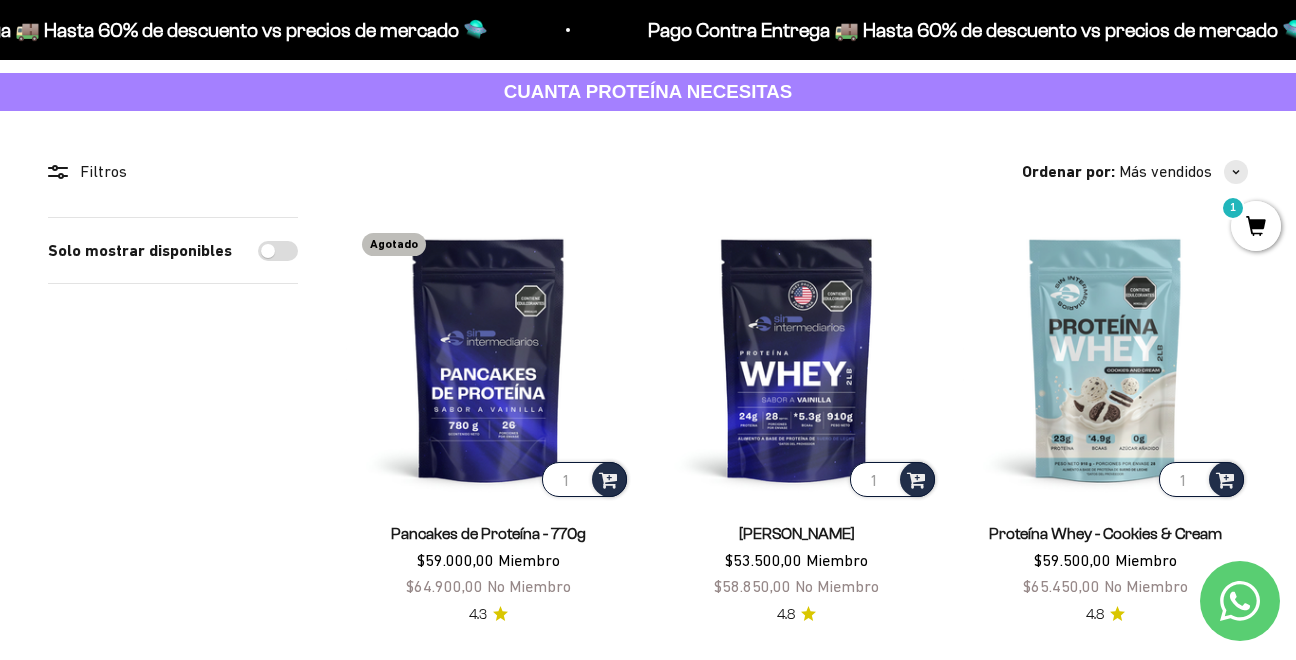 click on "Proteína Whey - Cookies & Cream" at bounding box center [1105, 533] 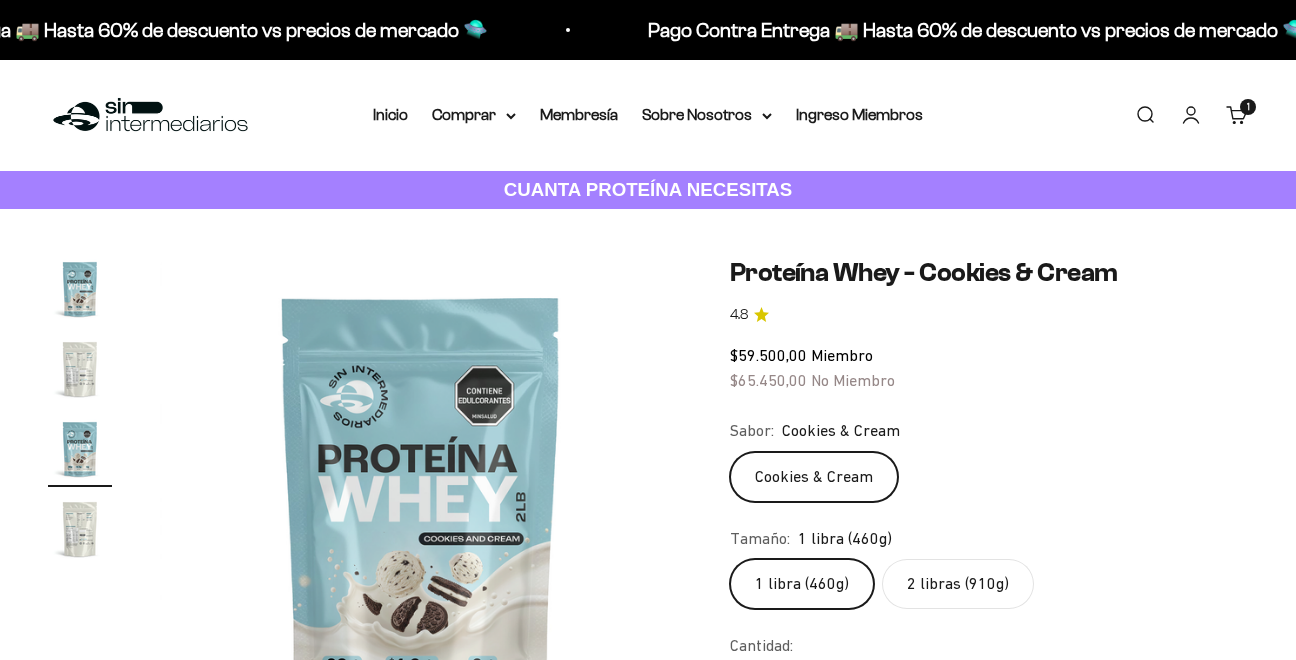 click at bounding box center [80, 369] 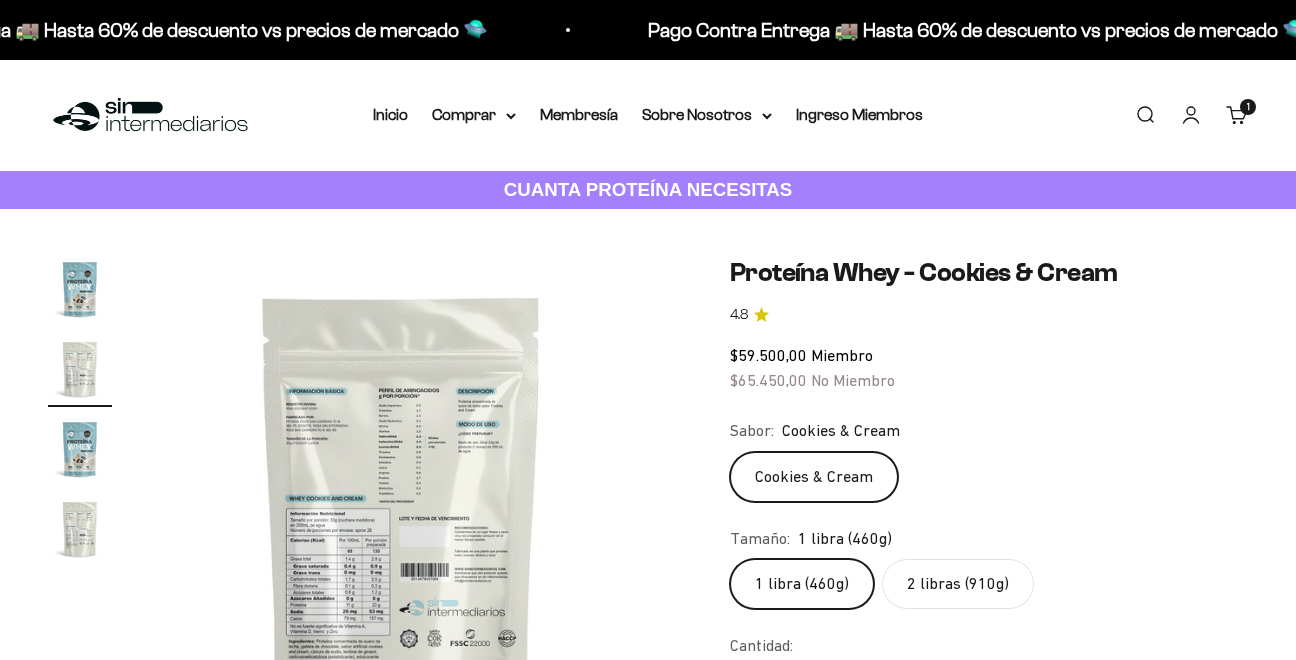 scroll, scrollTop: 100, scrollLeft: 0, axis: vertical 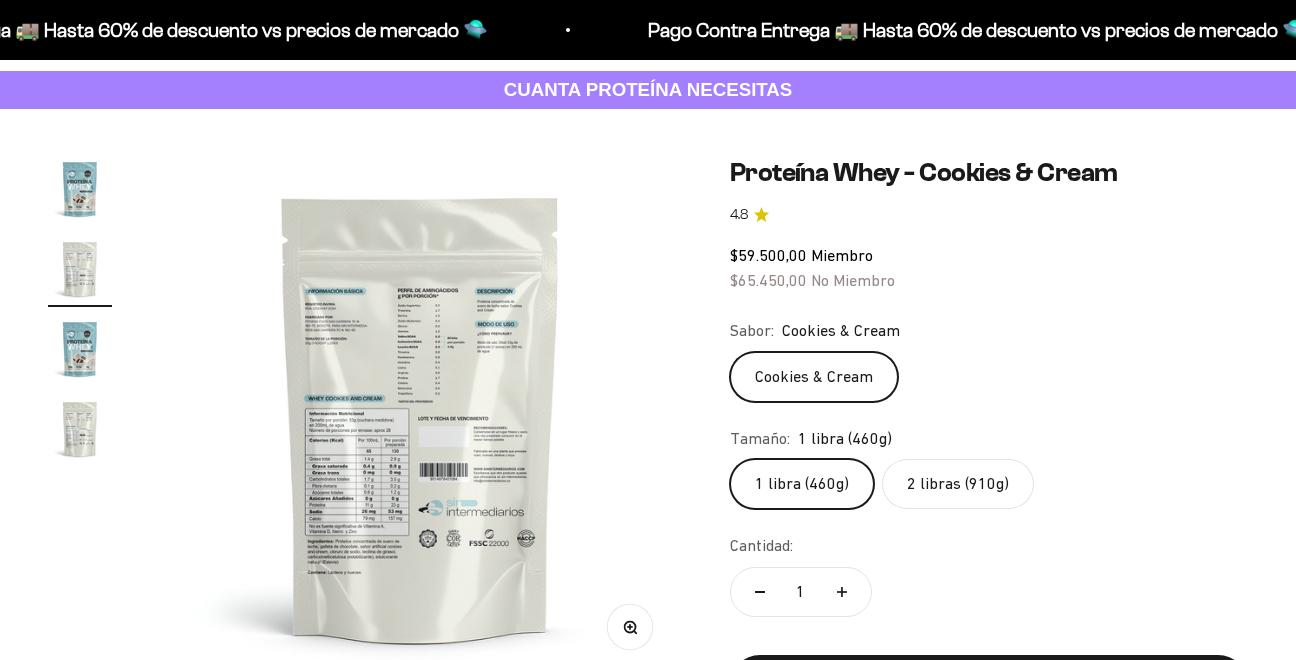 click on "Zoom" at bounding box center [629, 626] 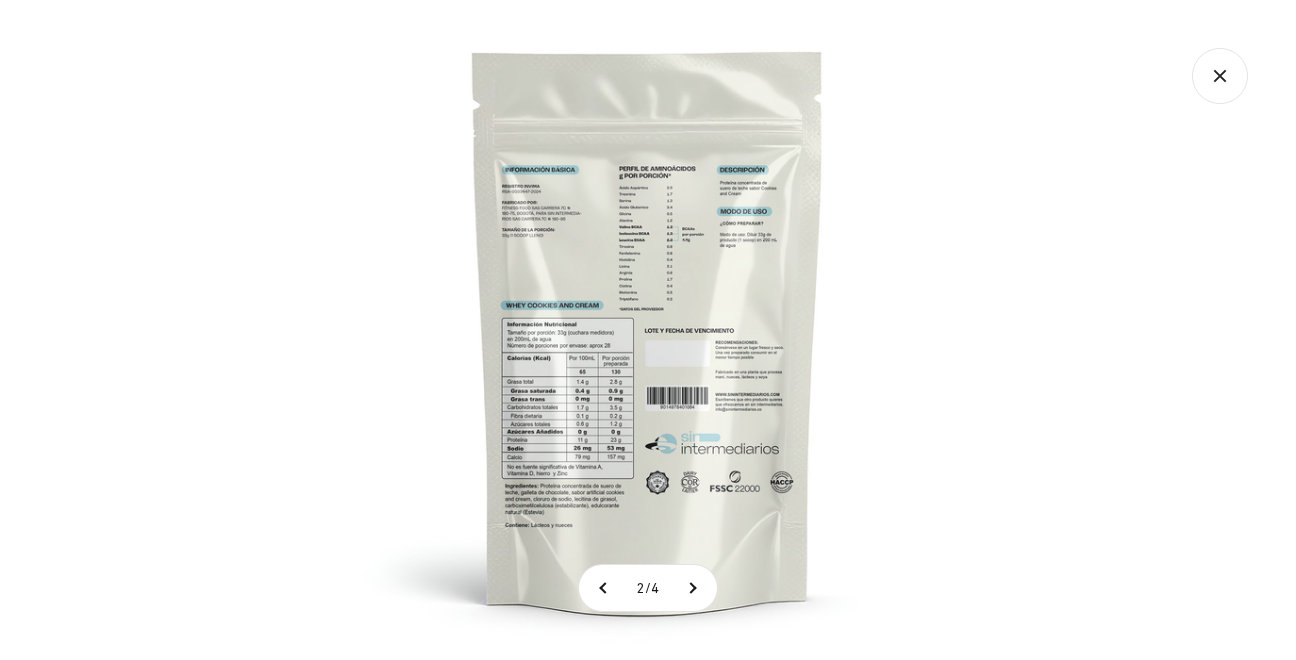 click at bounding box center (648, 330) 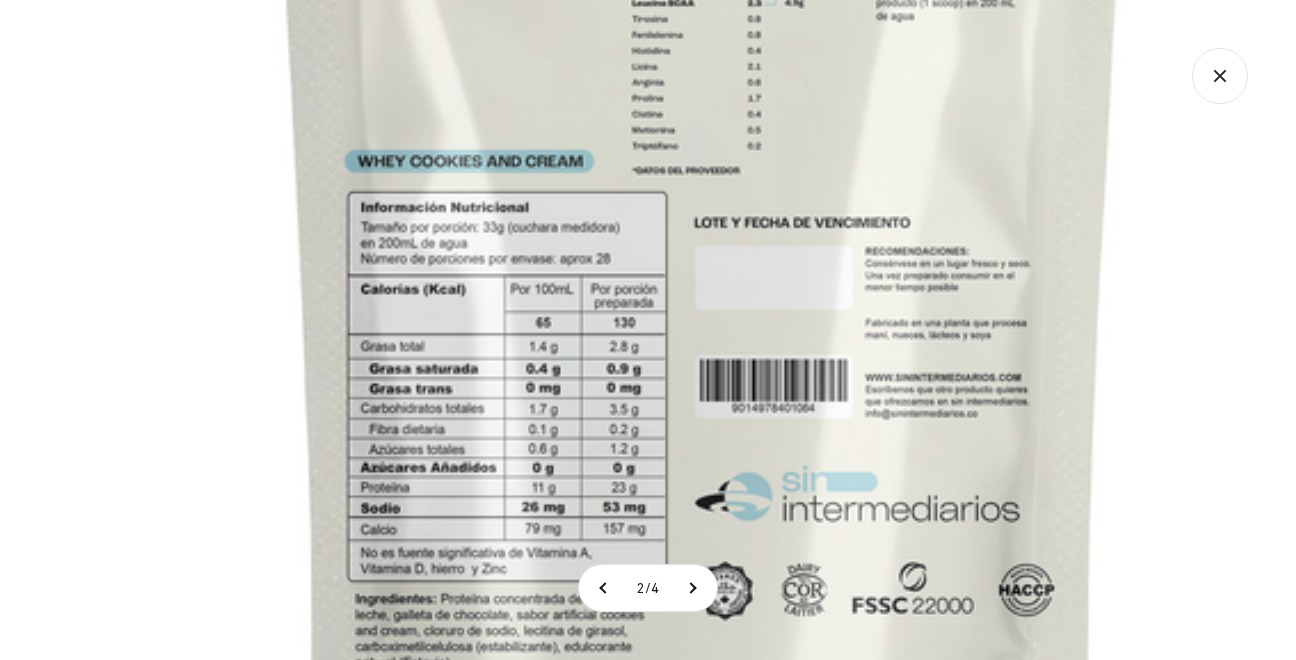 click at bounding box center [702, 221] 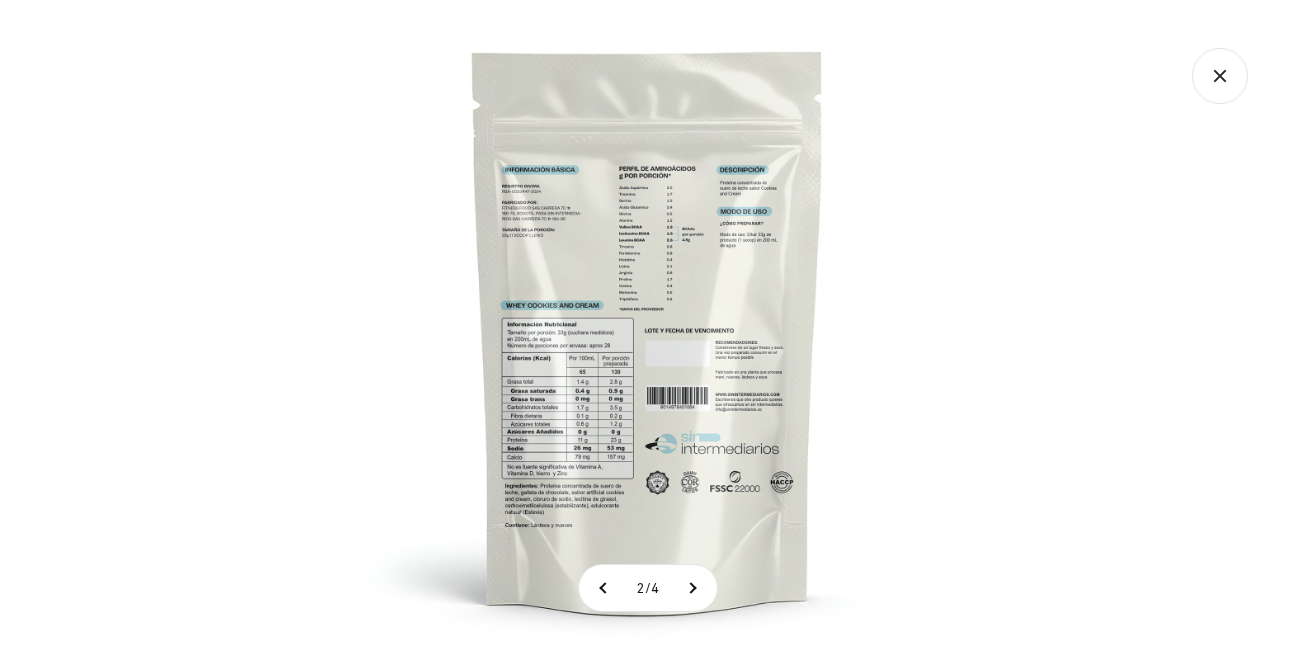 click 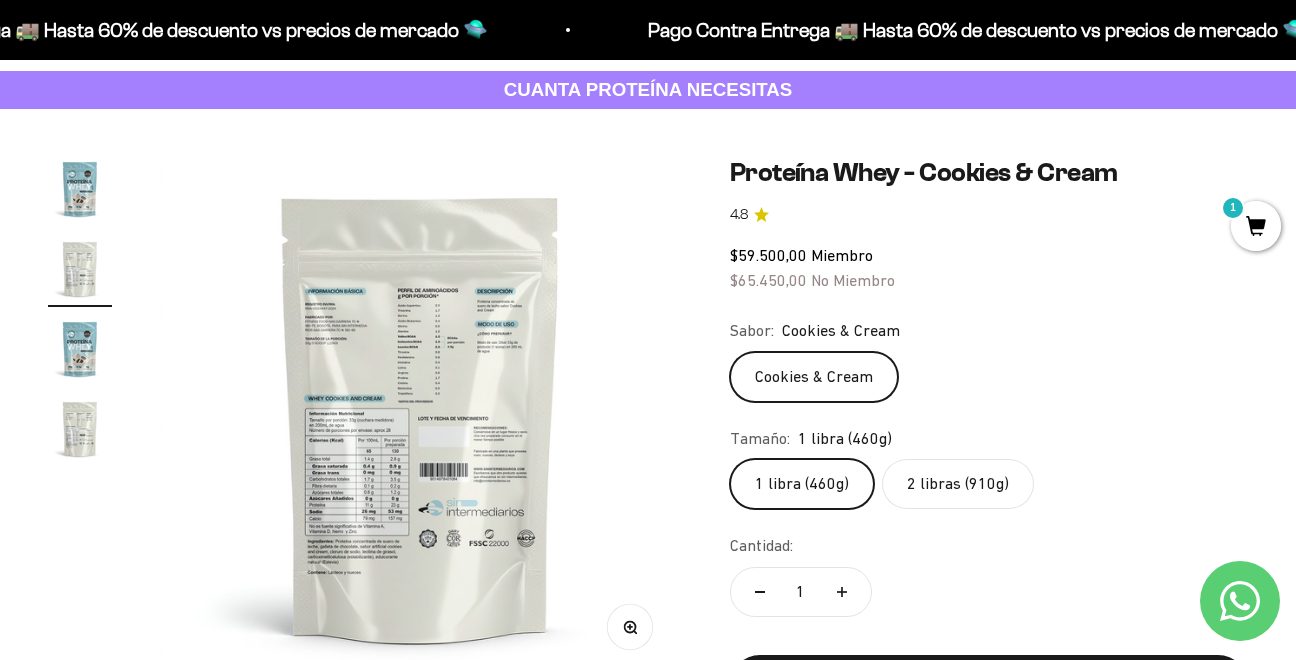 click on "Tamaño:
1 libra (460g)
1 libra (460g)
2 libras (910g)" 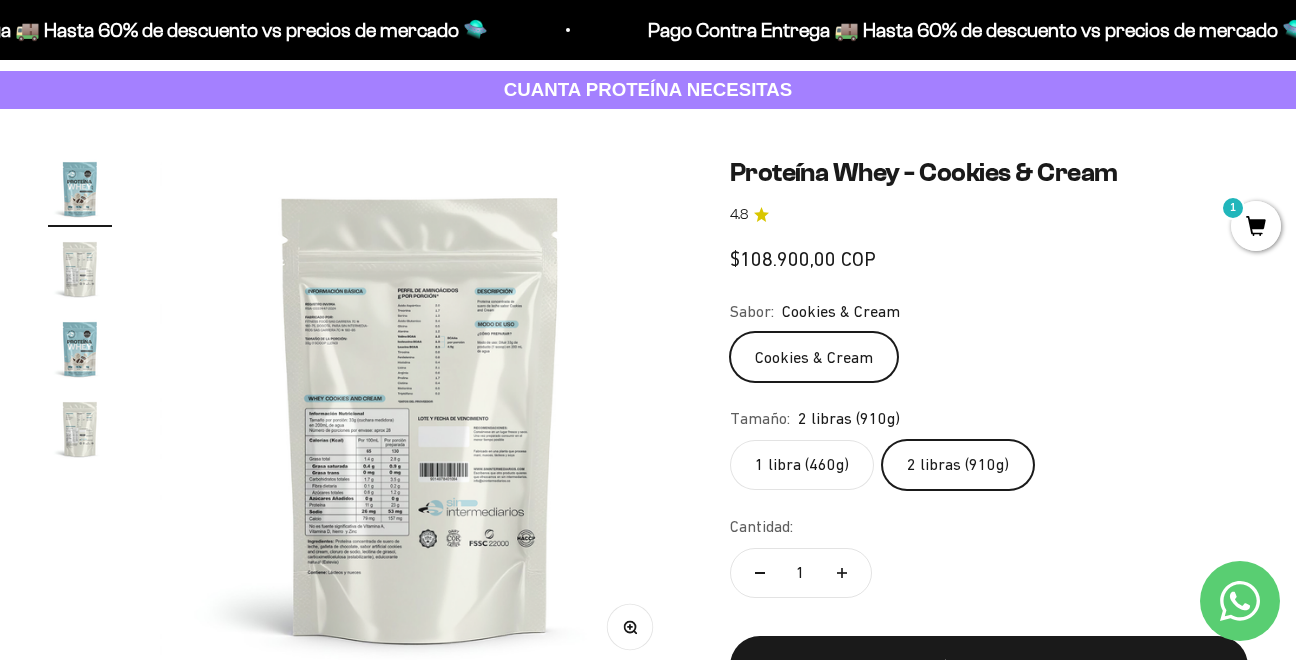 scroll, scrollTop: 0, scrollLeft: 0, axis: both 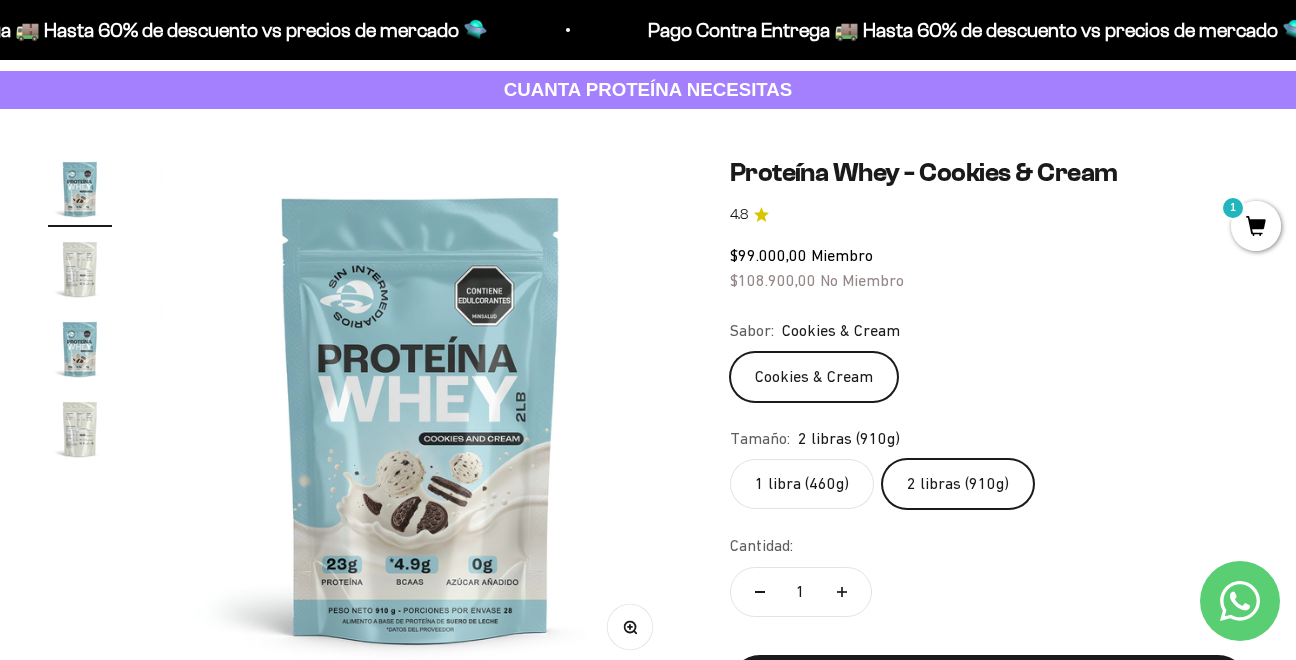 click on "1" at bounding box center [1256, 226] 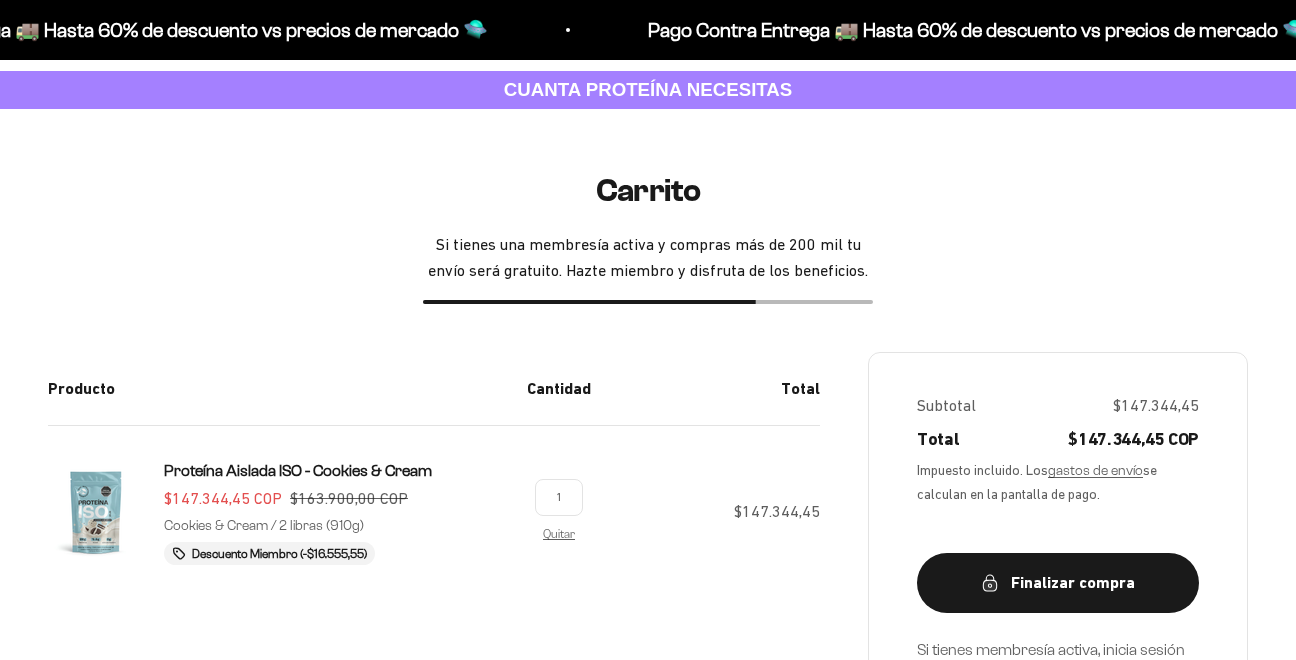 scroll, scrollTop: 100, scrollLeft: 0, axis: vertical 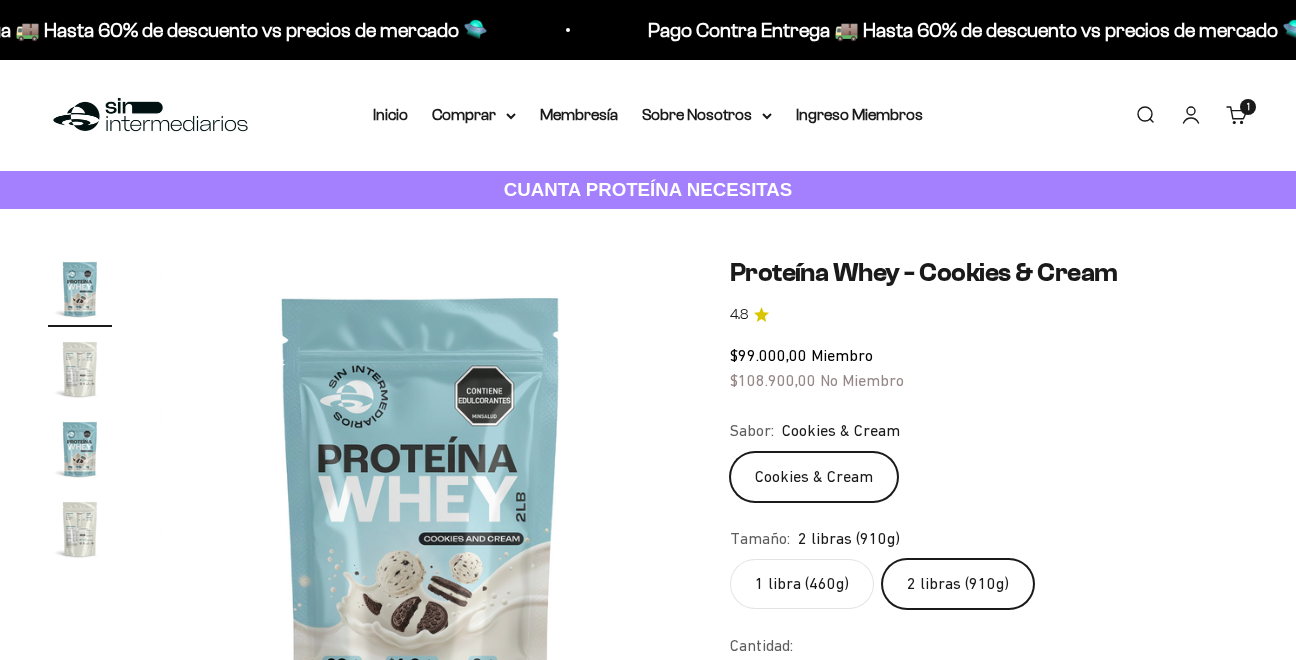 click on "Buscar" at bounding box center (1145, 115) 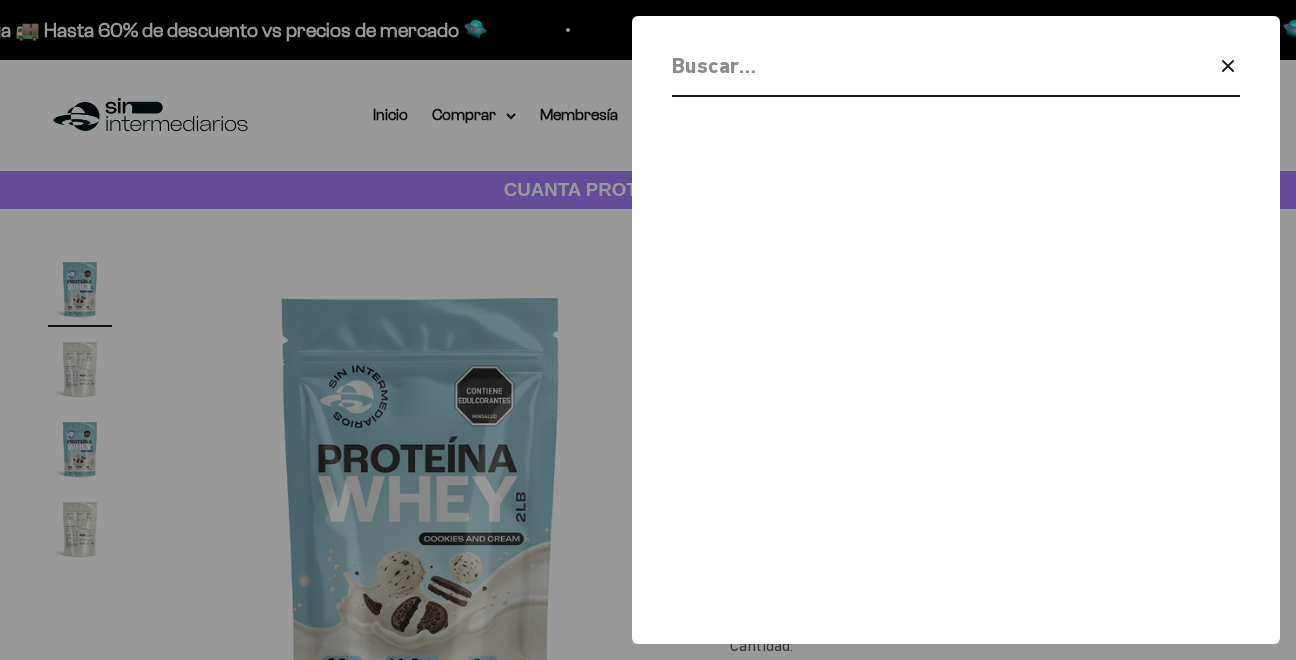 click at bounding box center [904, 65] 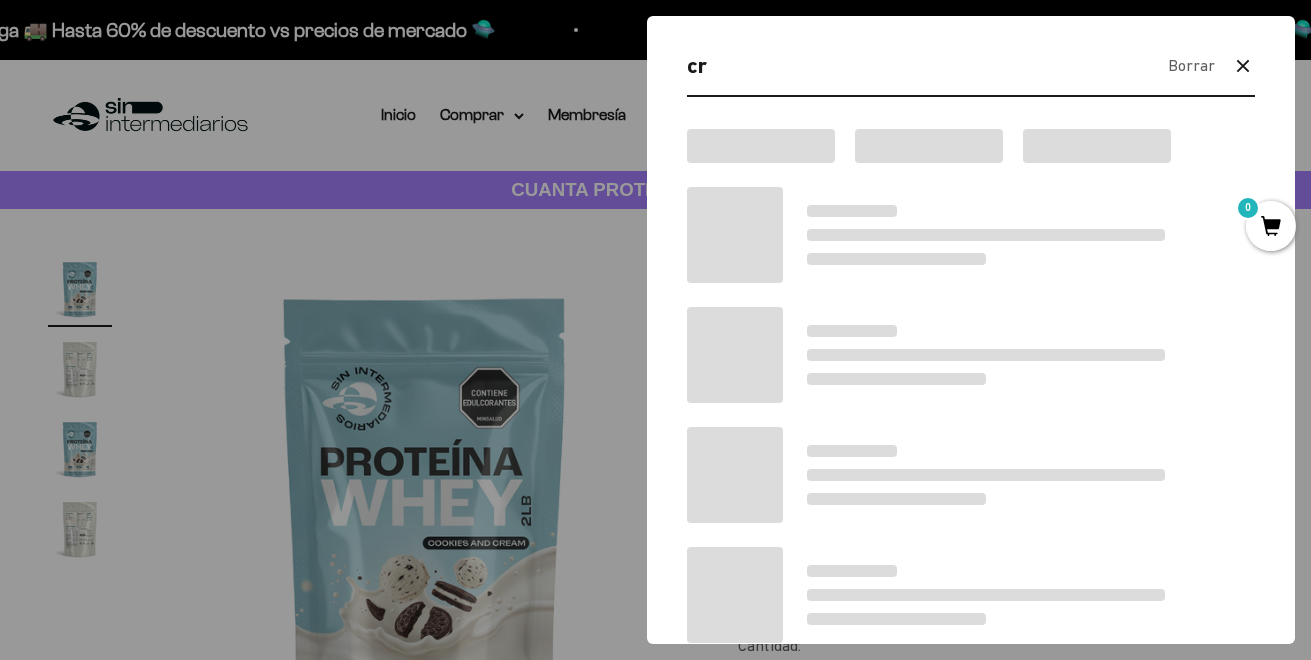 scroll, scrollTop: 0, scrollLeft: 0, axis: both 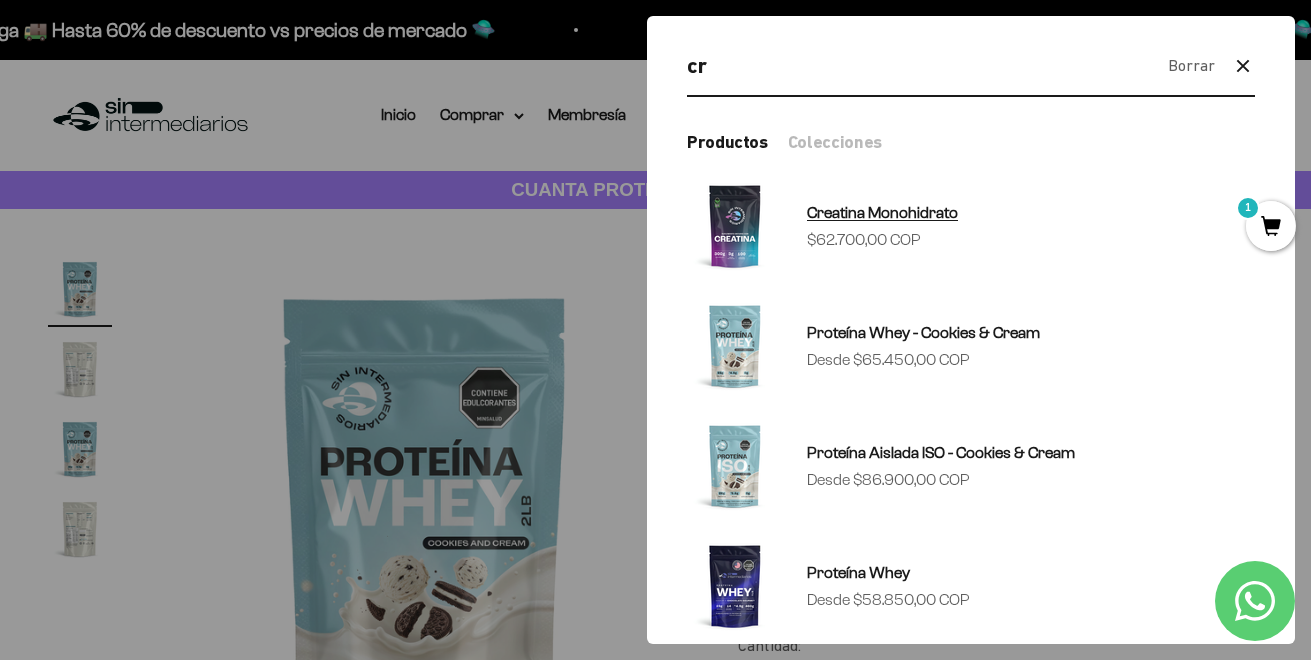 type on "cr" 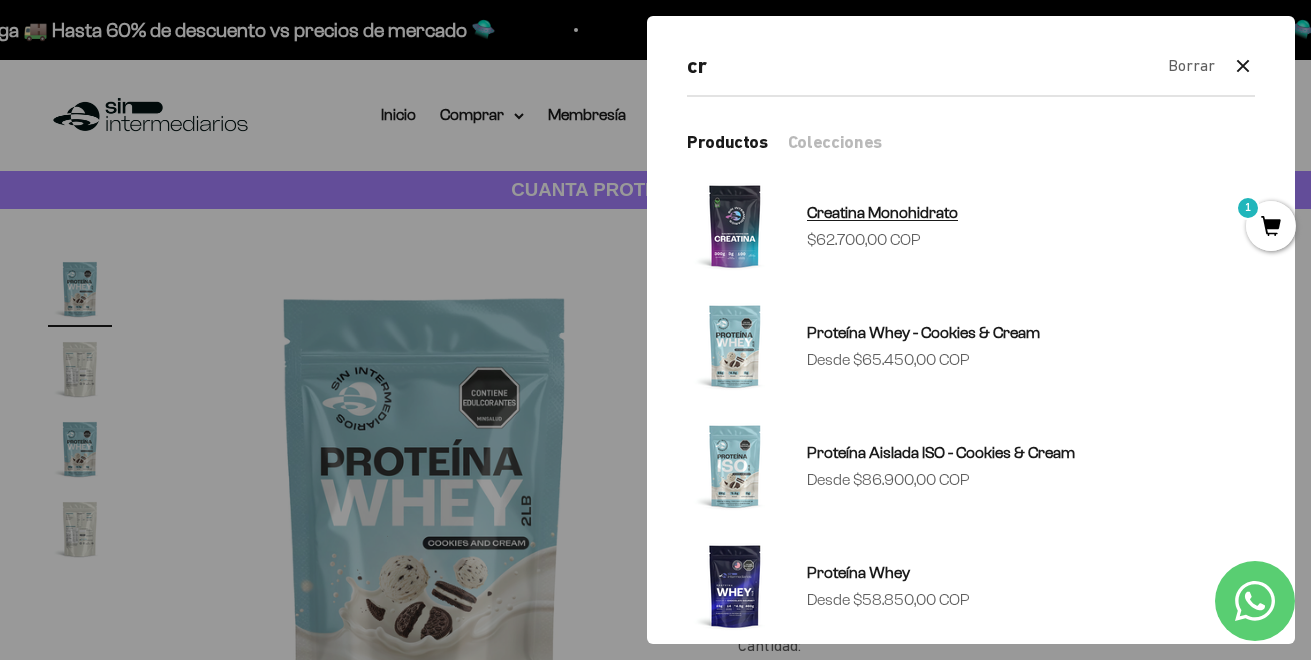 click on "Creatina Monohidrato" at bounding box center [882, 212] 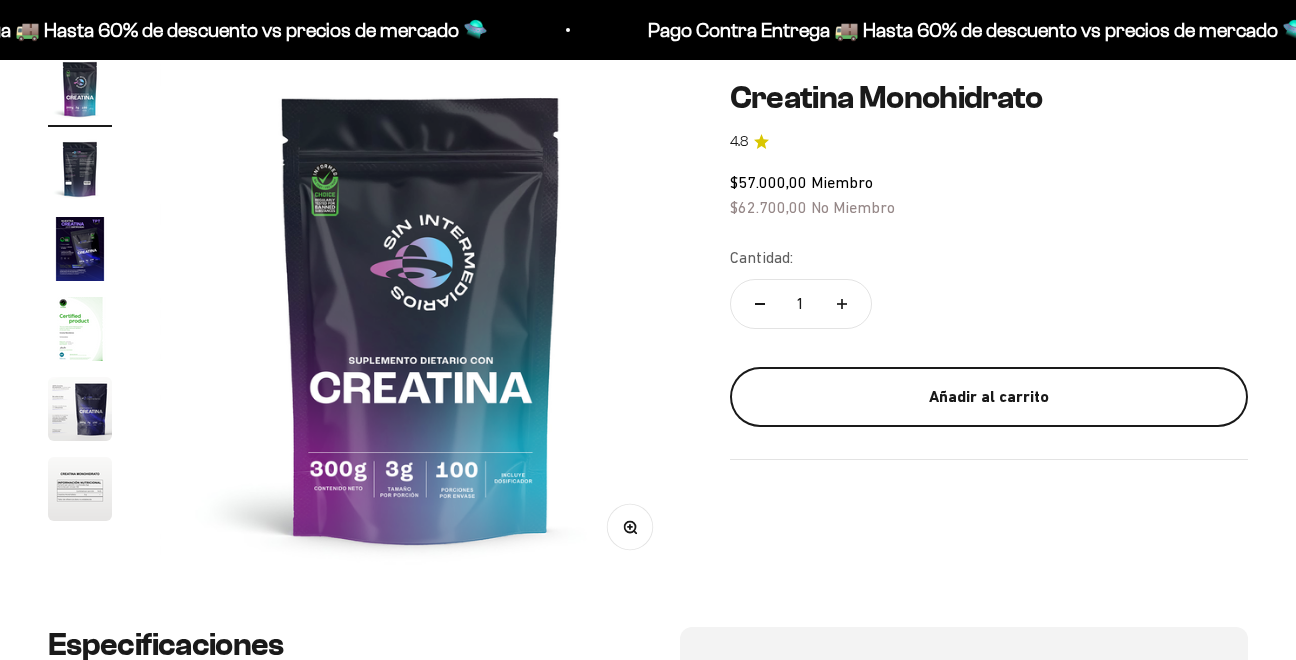 scroll, scrollTop: 200, scrollLeft: 0, axis: vertical 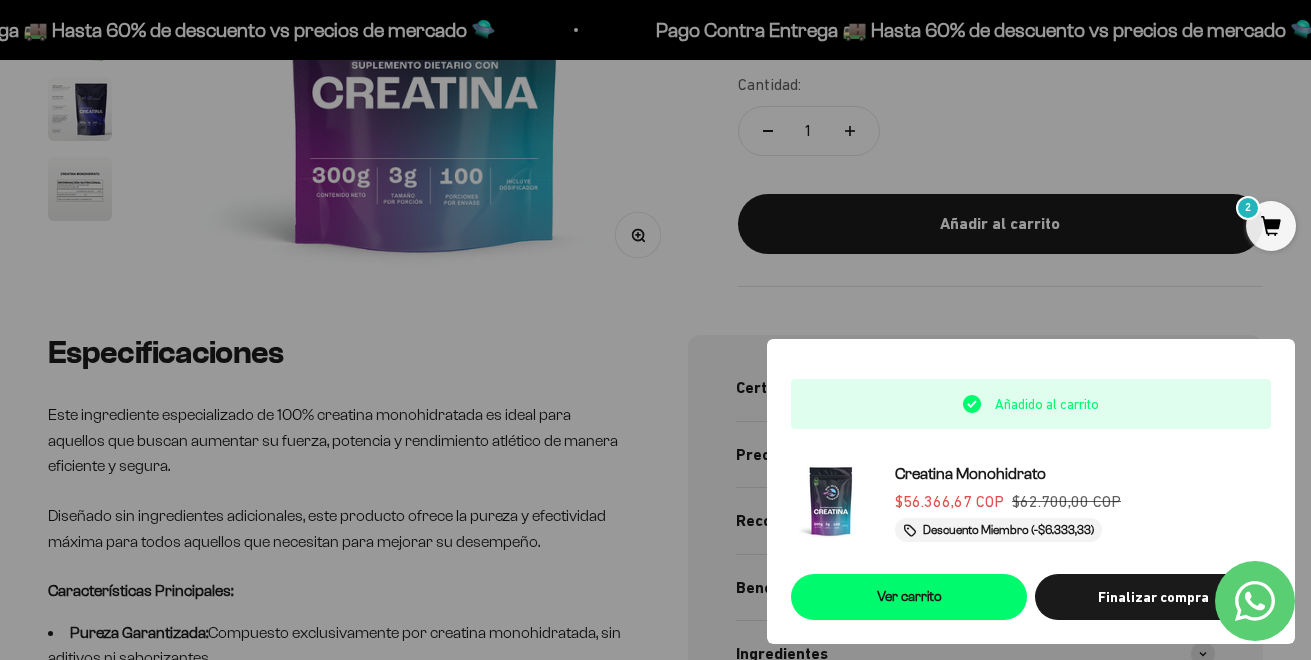 click at bounding box center [655, 330] 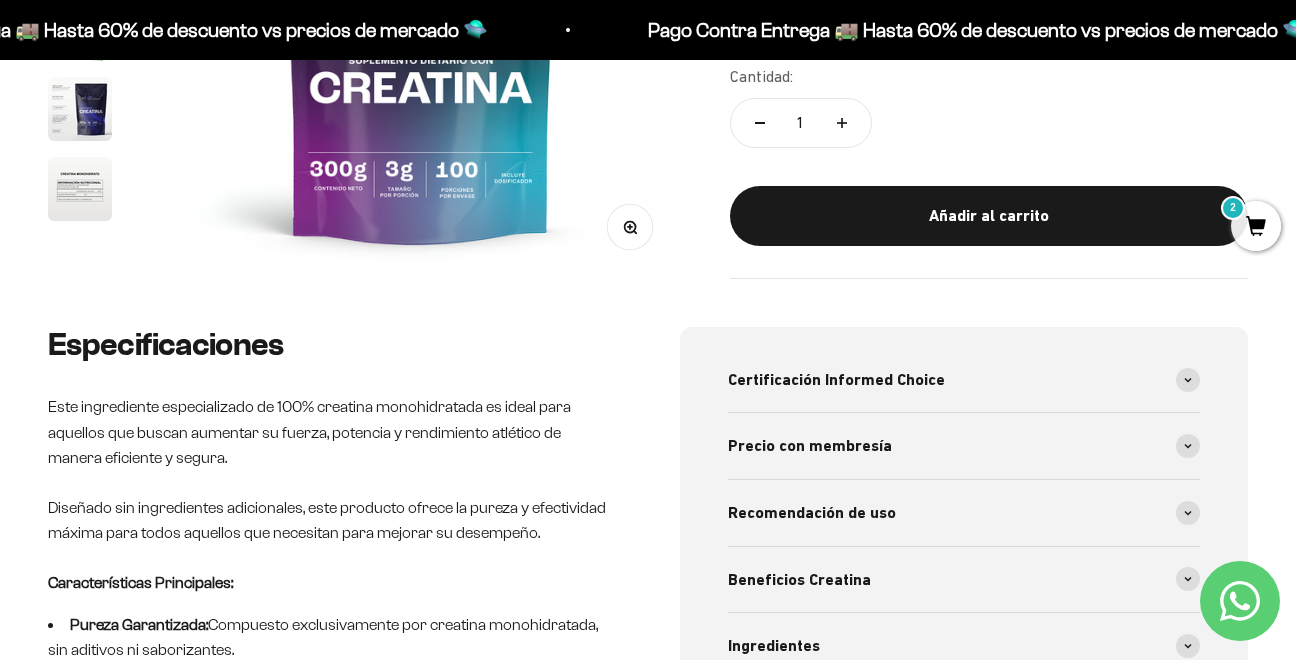 scroll, scrollTop: 600, scrollLeft: 0, axis: vertical 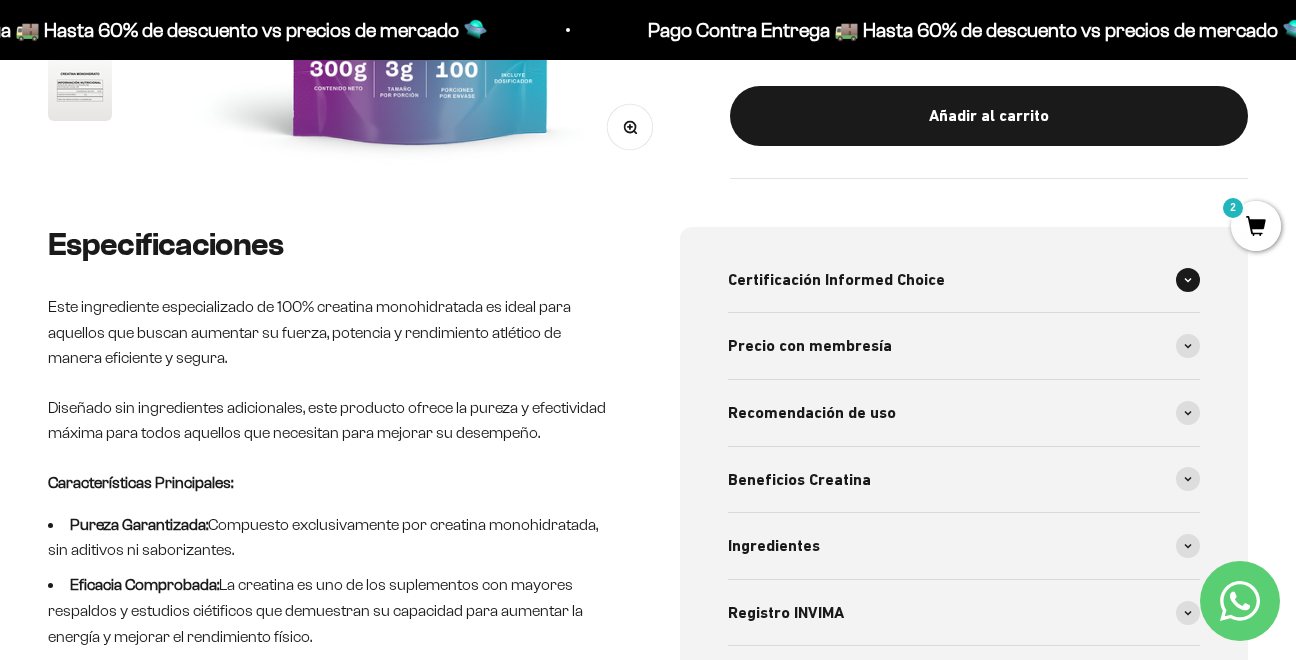click on "Certificación Informed Choice" at bounding box center [964, 280] 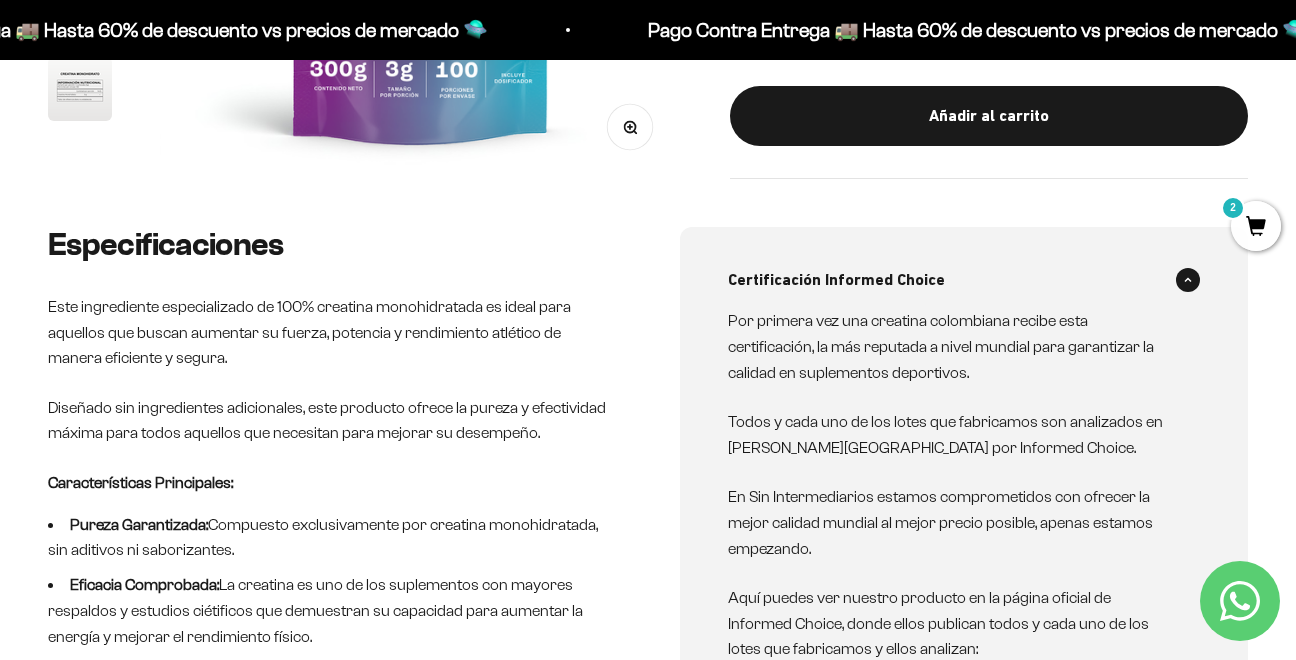 scroll, scrollTop: 700, scrollLeft: 0, axis: vertical 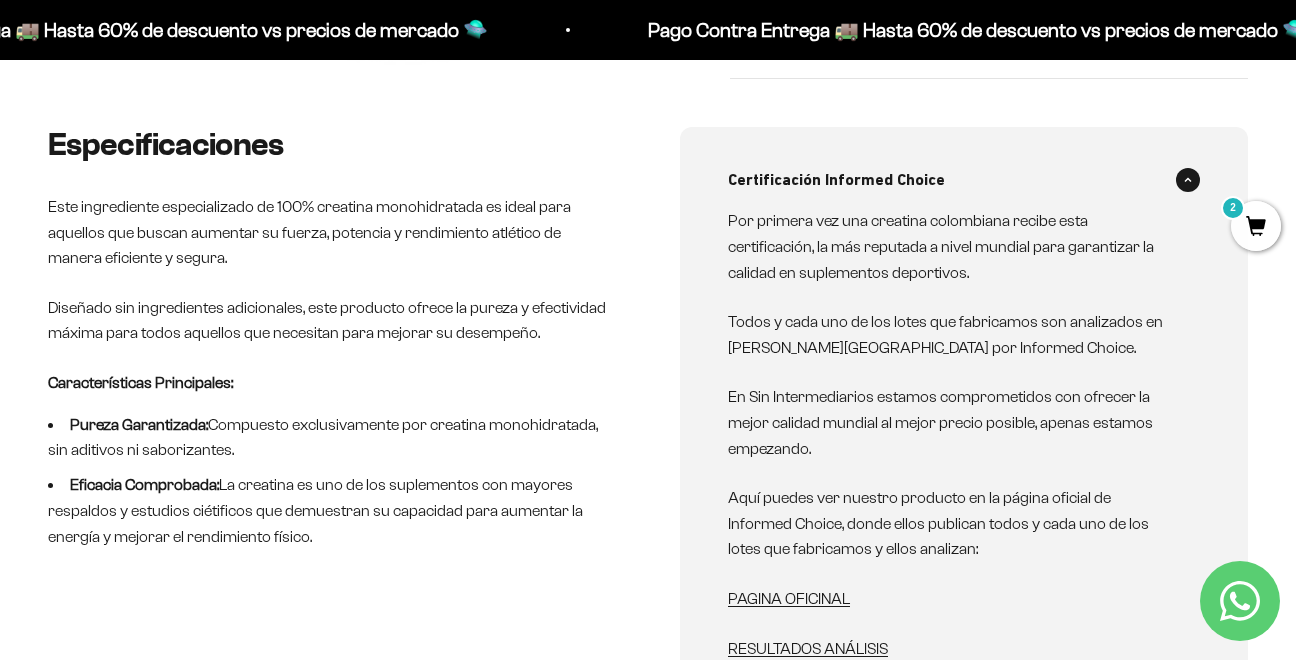 click on "Certificación Informed Choice" at bounding box center (964, 180) 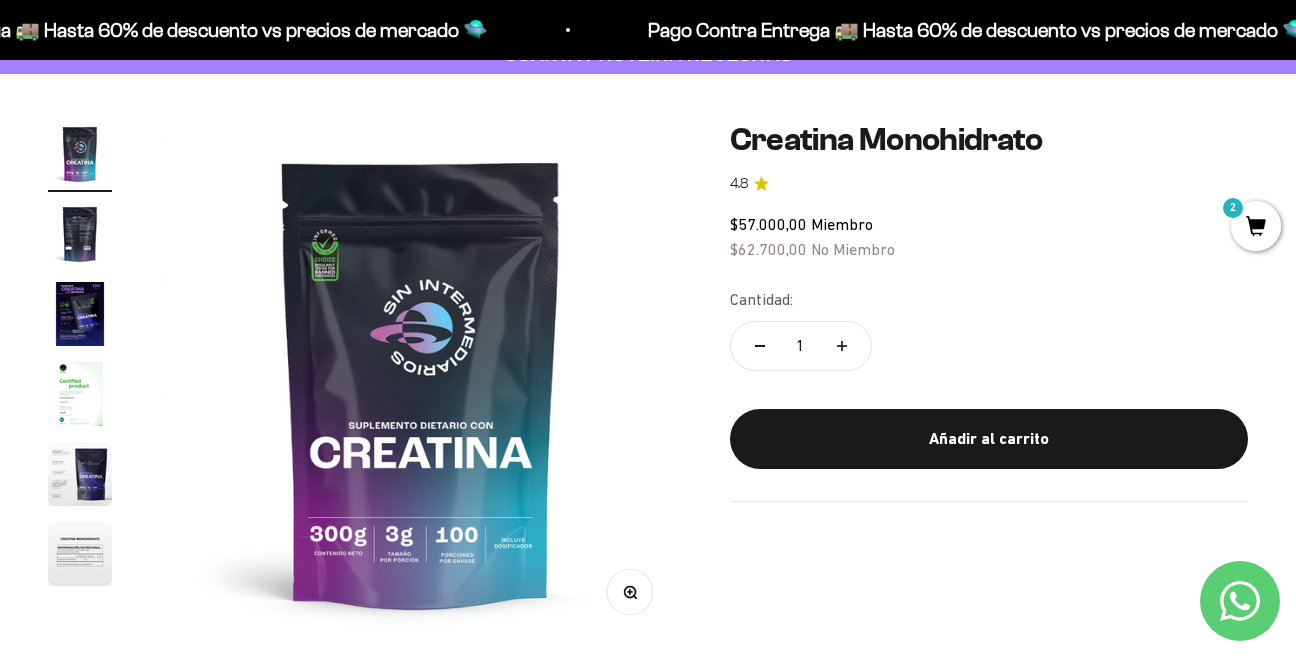 scroll, scrollTop: 0, scrollLeft: 0, axis: both 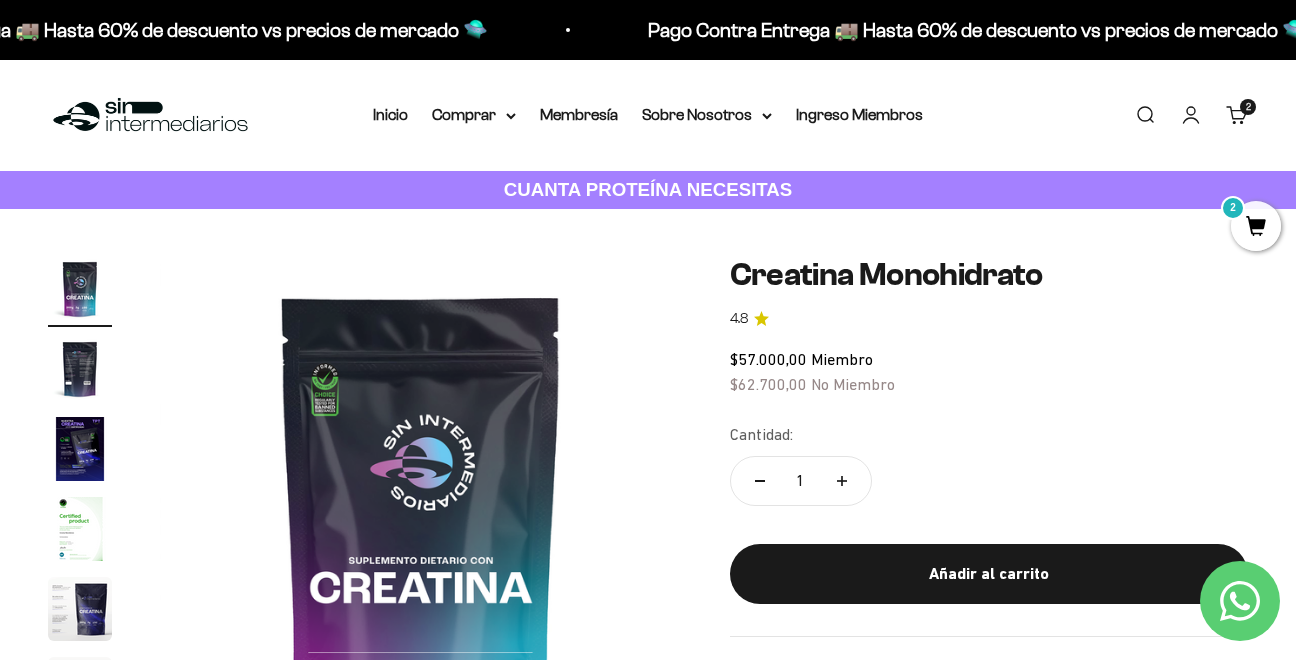 click on "2" at bounding box center (1256, 226) 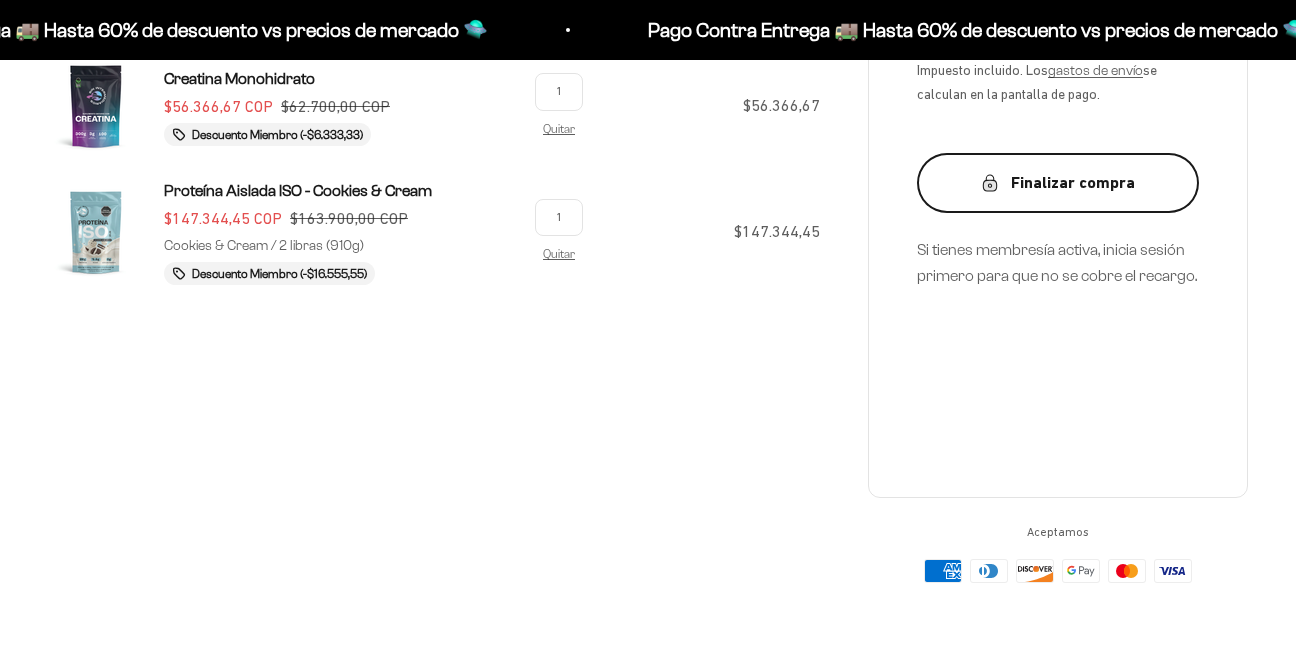 scroll, scrollTop: 400, scrollLeft: 0, axis: vertical 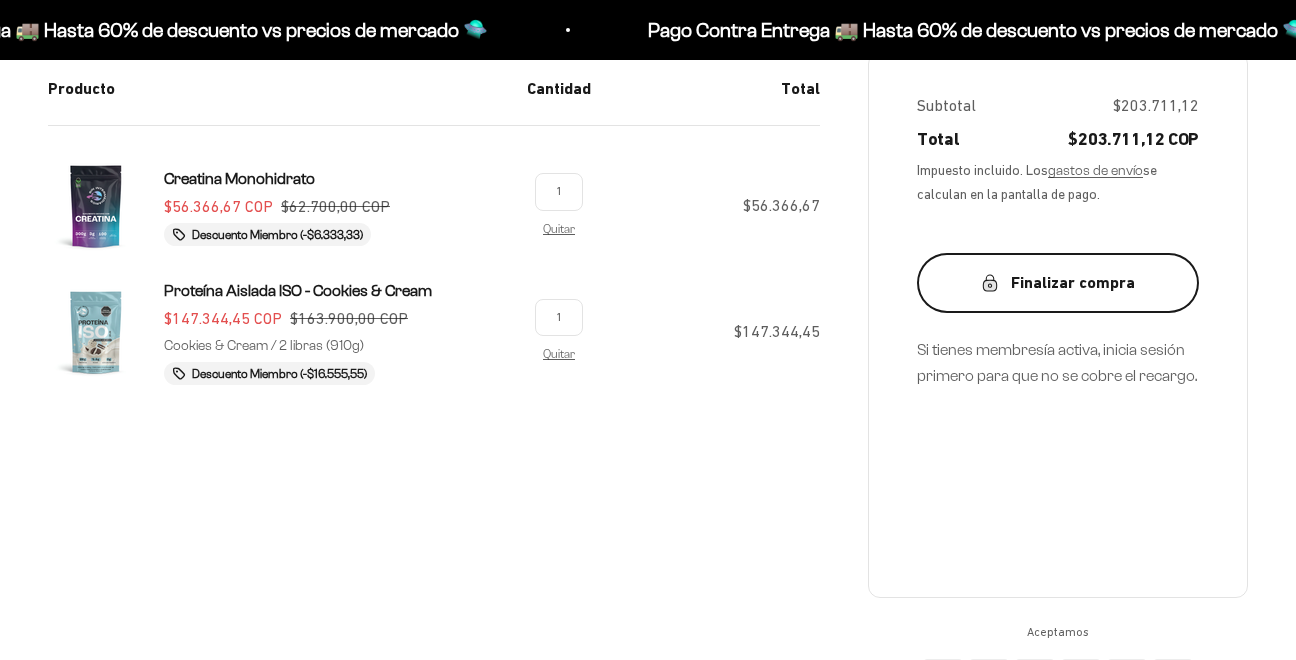click on "Finalizar compra" at bounding box center [1058, 283] 